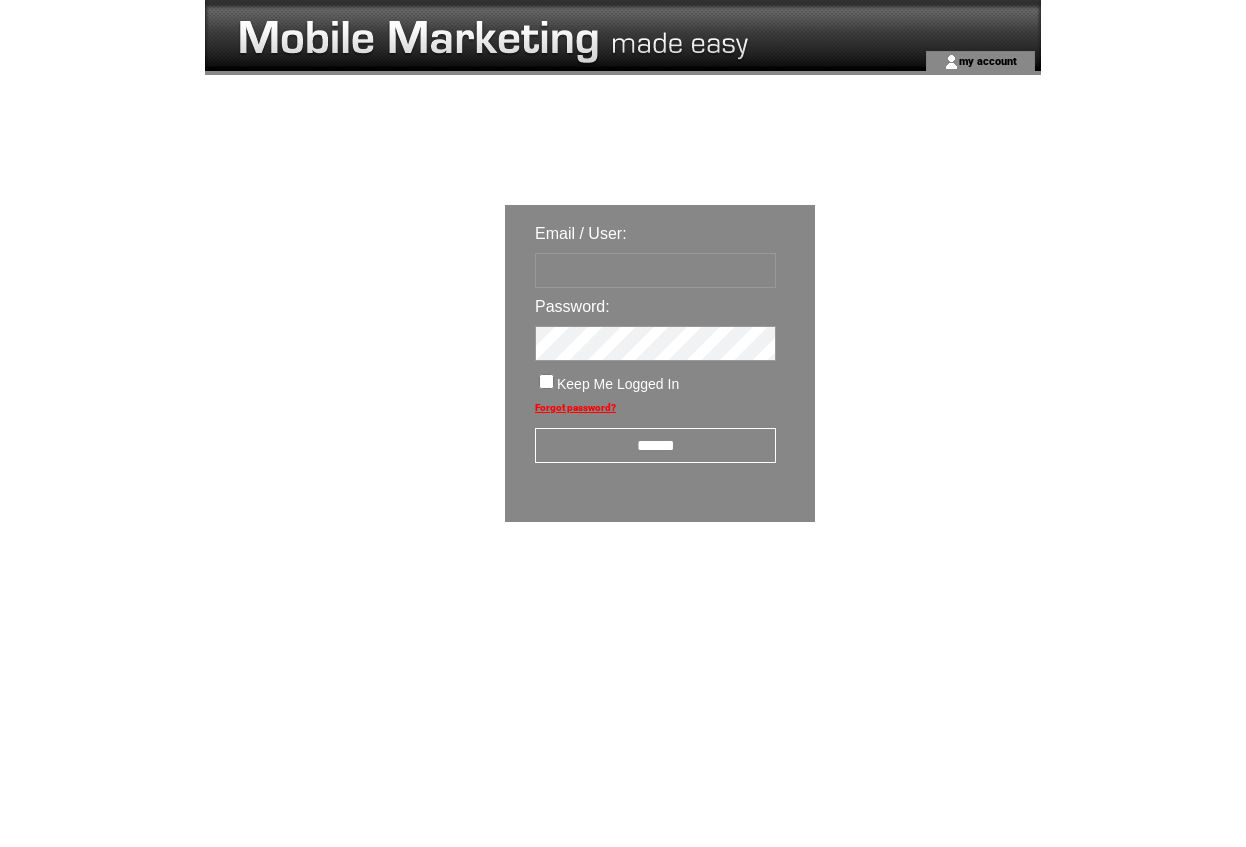 scroll, scrollTop: 0, scrollLeft: 0, axis: both 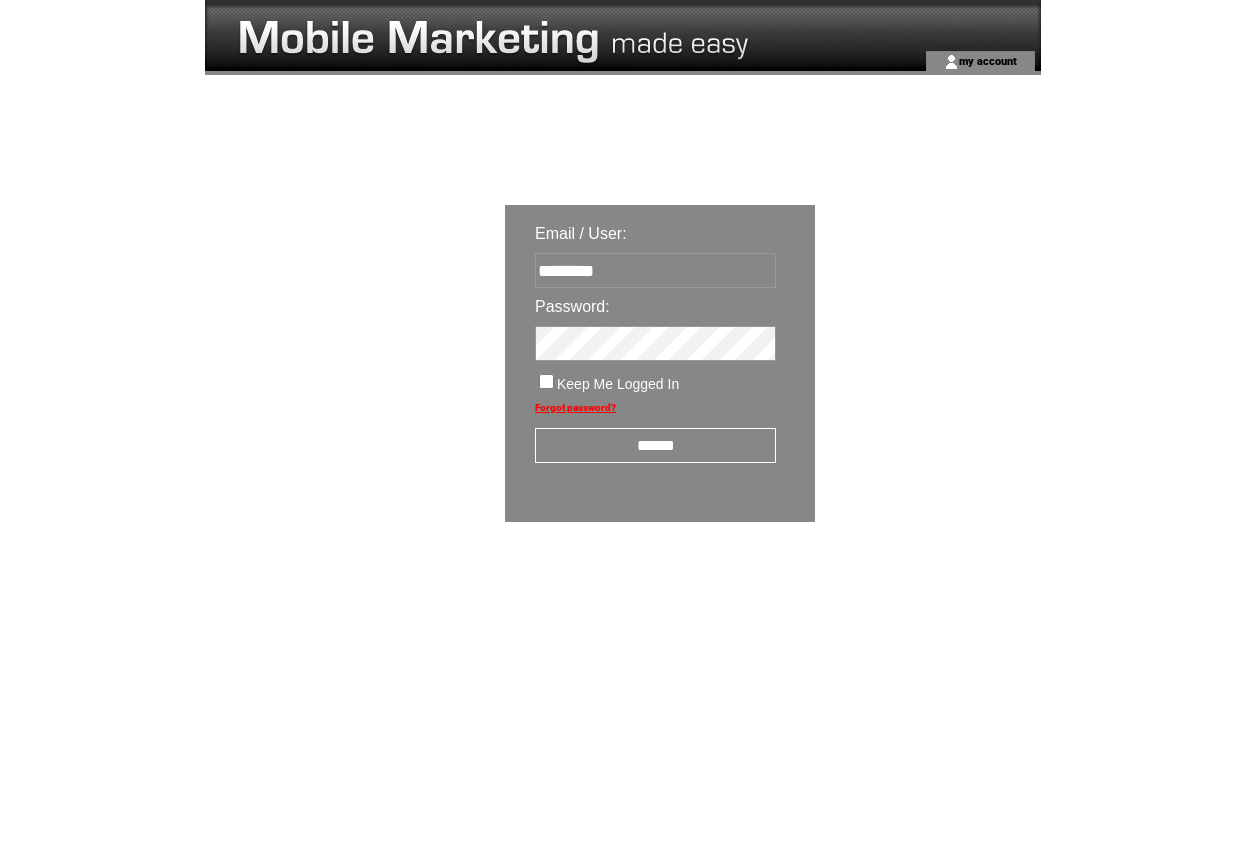 click on "******" at bounding box center [655, 445] 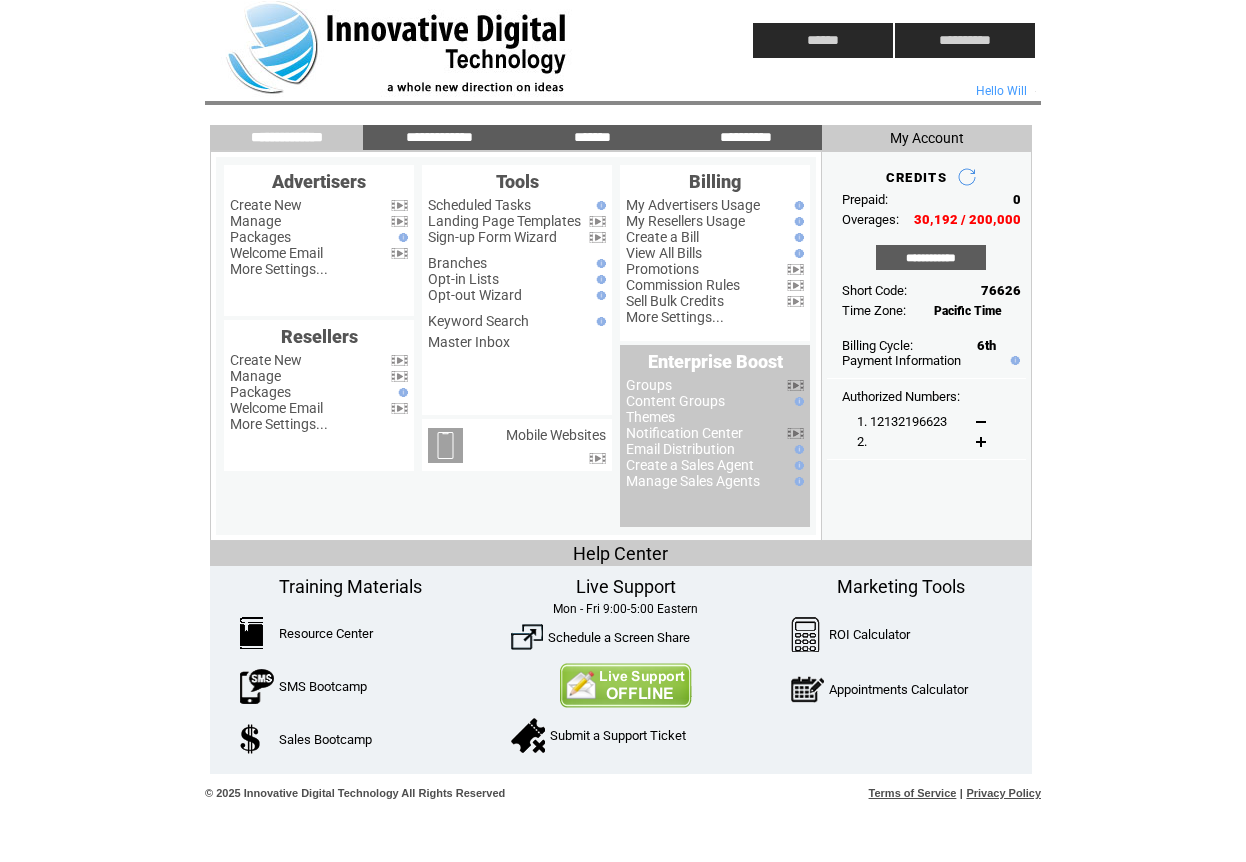 scroll, scrollTop: 0, scrollLeft: 0, axis: both 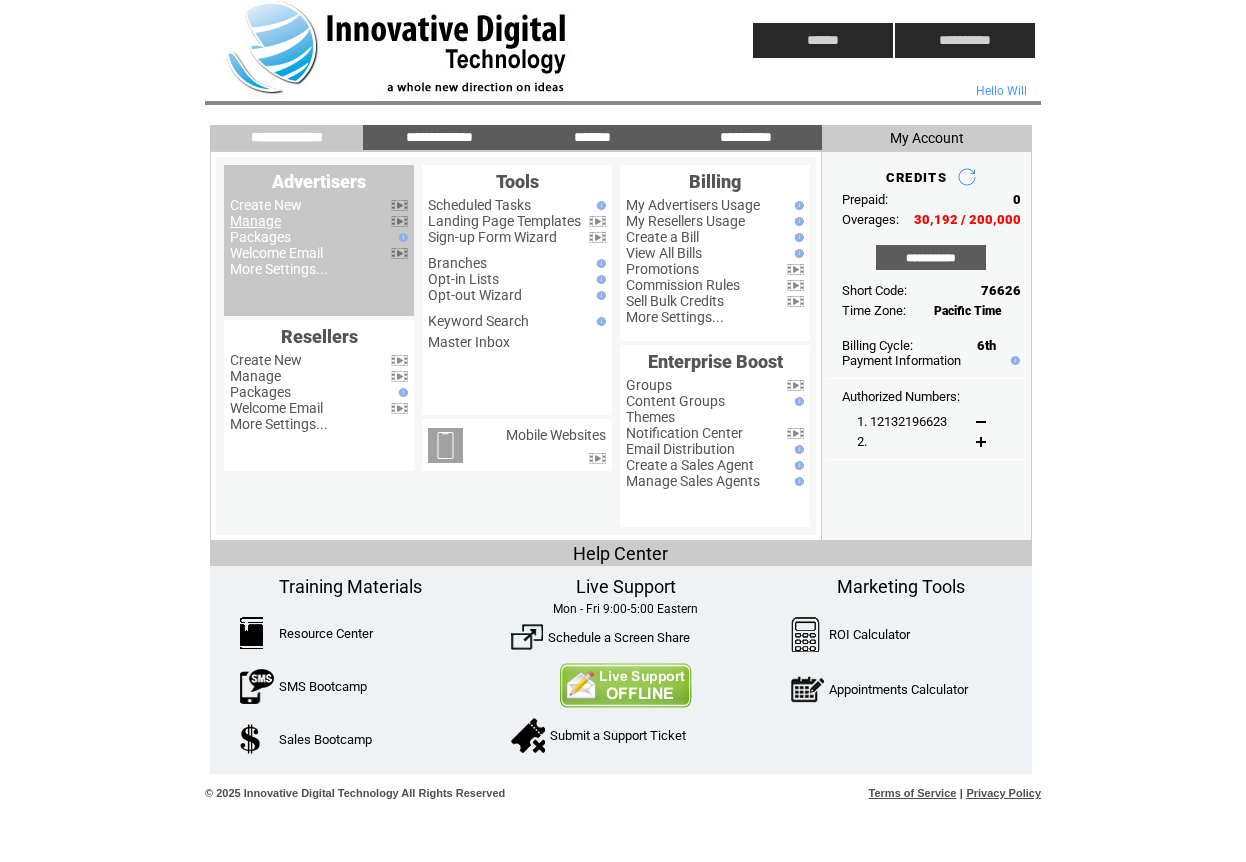 click on "Manage" at bounding box center (255, 221) 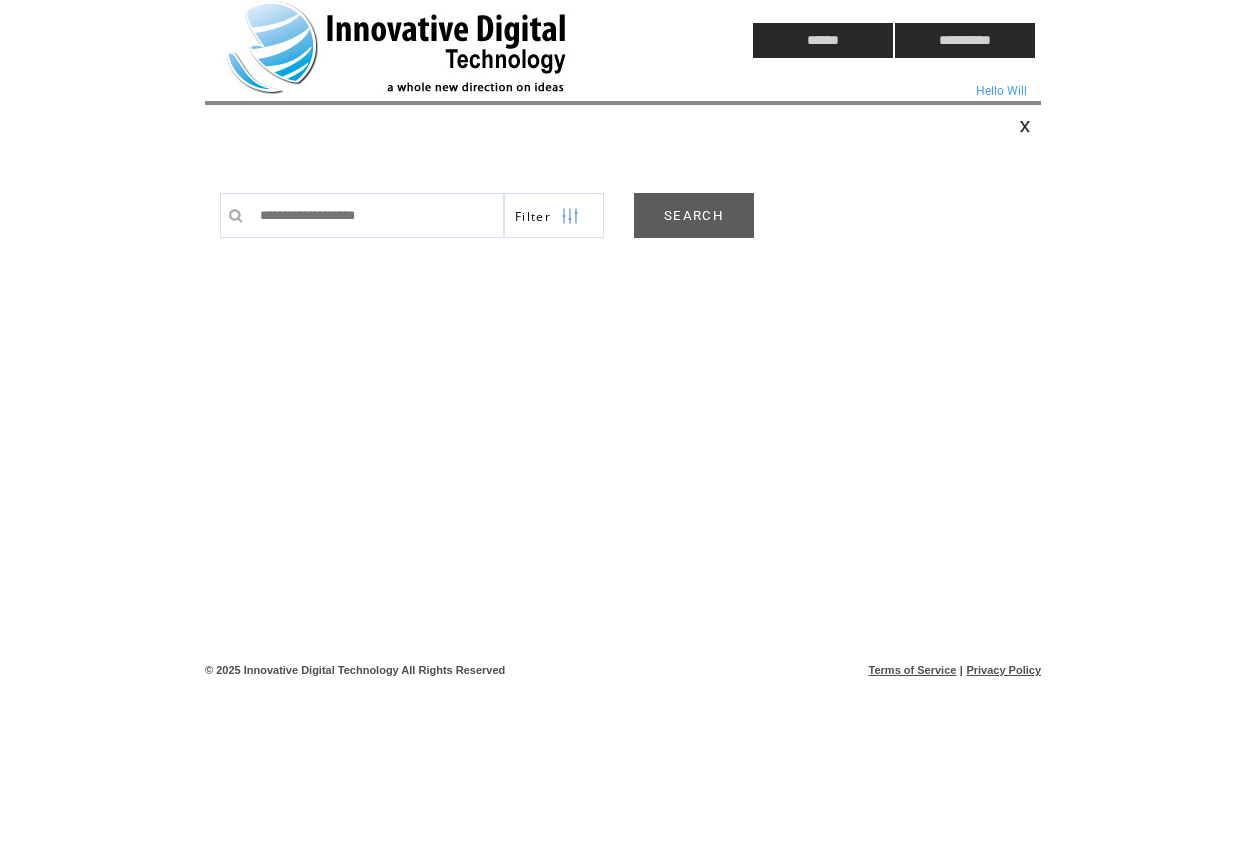 scroll, scrollTop: 0, scrollLeft: 0, axis: both 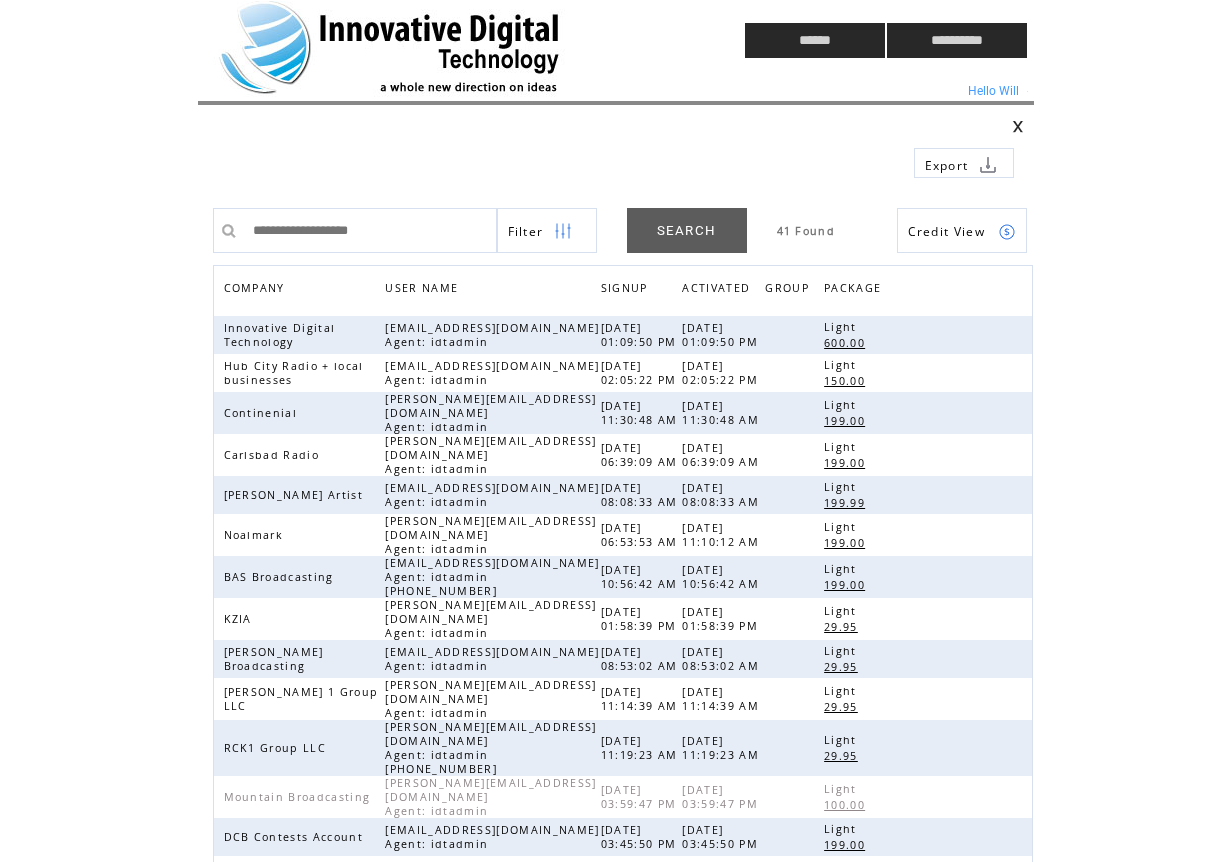 drag, startPoint x: 1229, startPoint y: 226, endPoint x: 1232, endPoint y: 258, distance: 32.140316 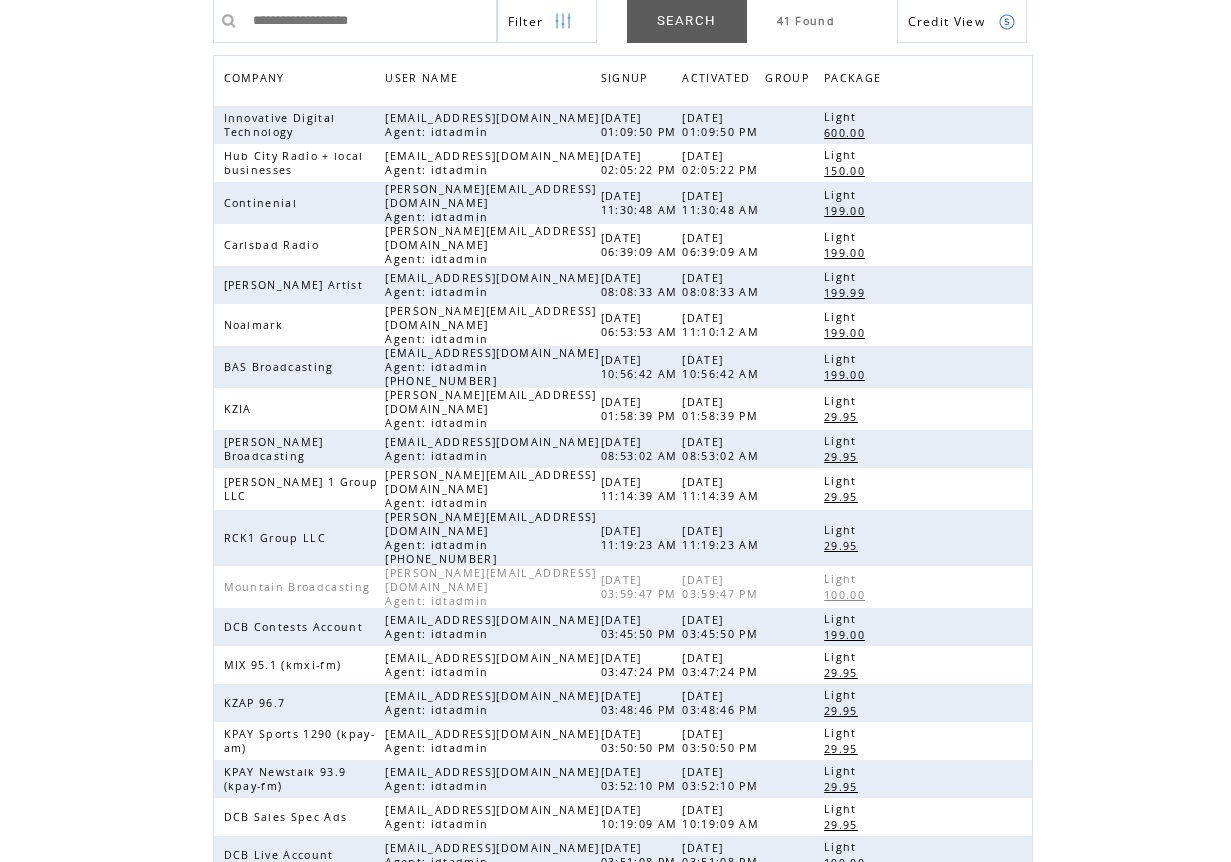scroll, scrollTop: 295, scrollLeft: 0, axis: vertical 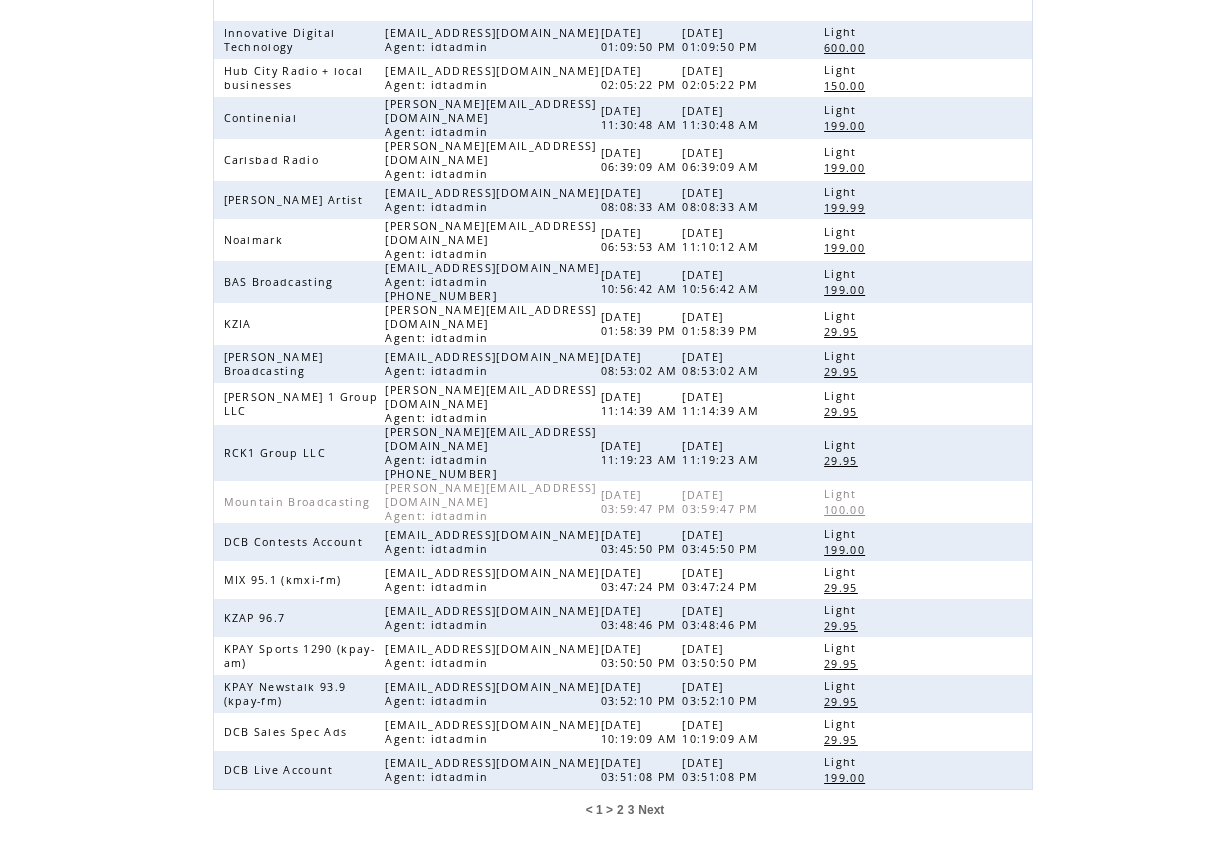click on "3" at bounding box center [631, 810] 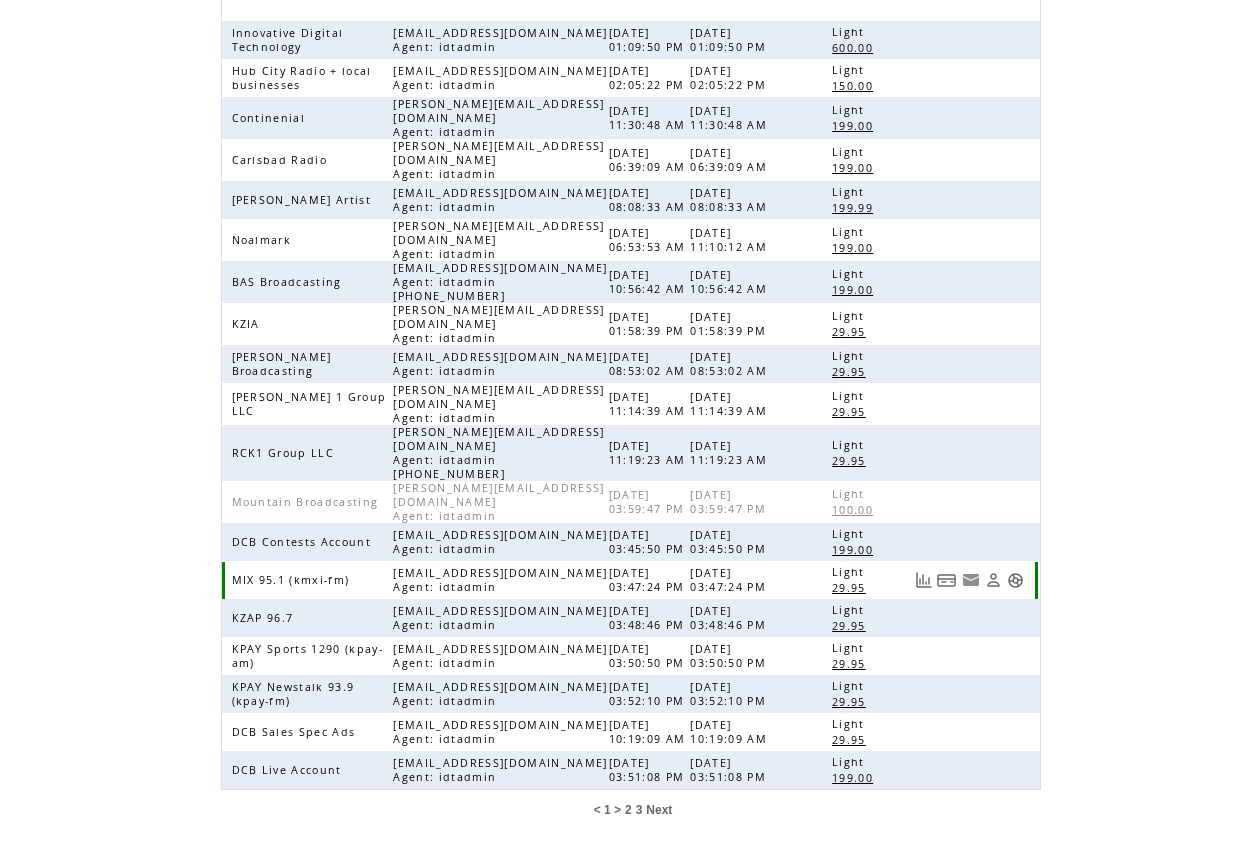scroll, scrollTop: 0, scrollLeft: 0, axis: both 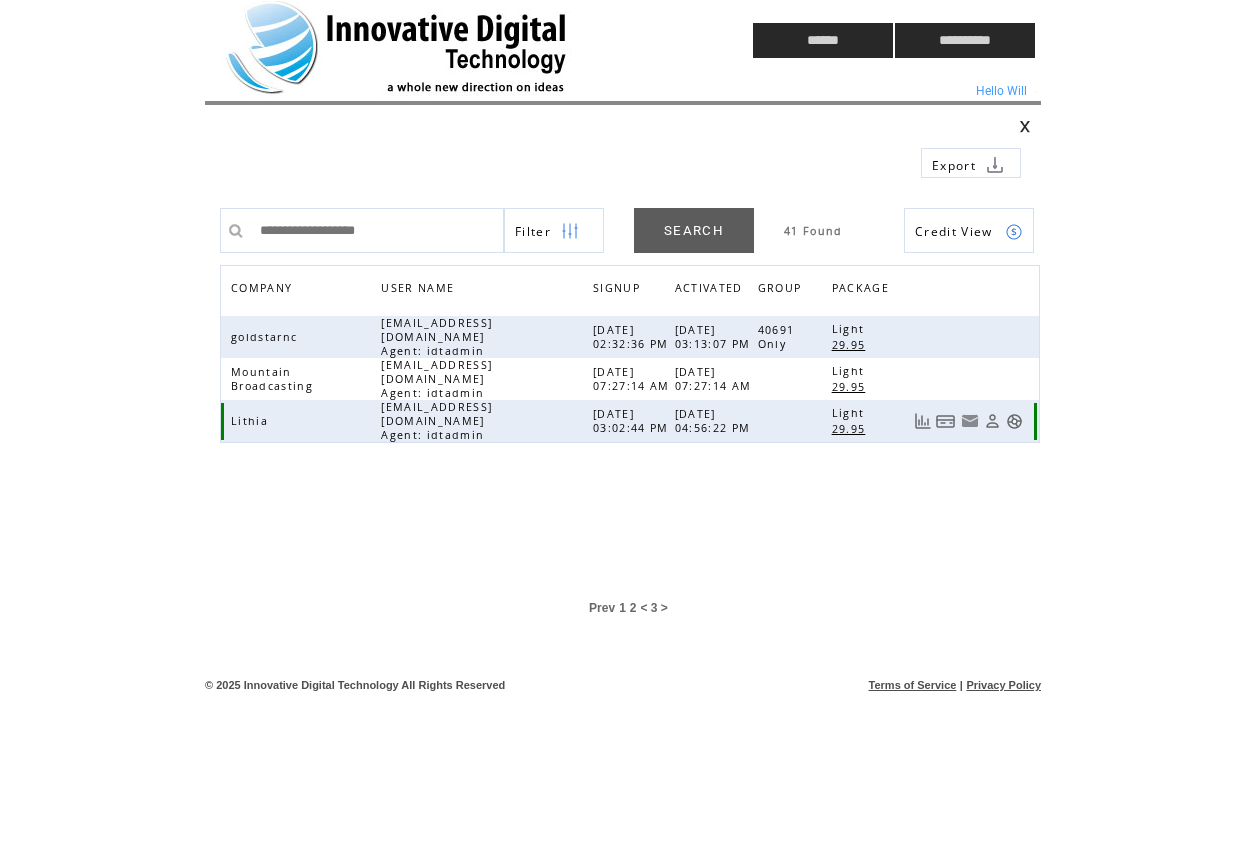 click at bounding box center (1014, 421) 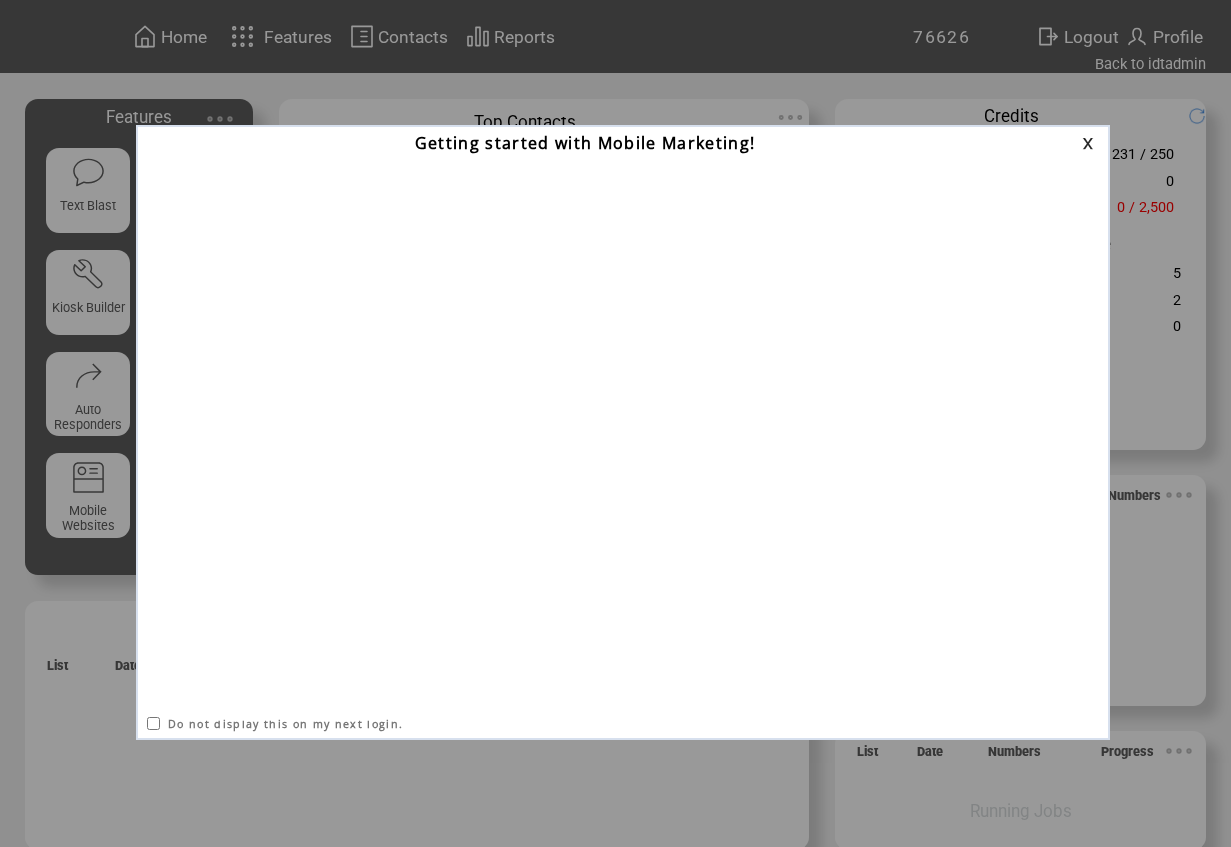 scroll, scrollTop: 0, scrollLeft: 0, axis: both 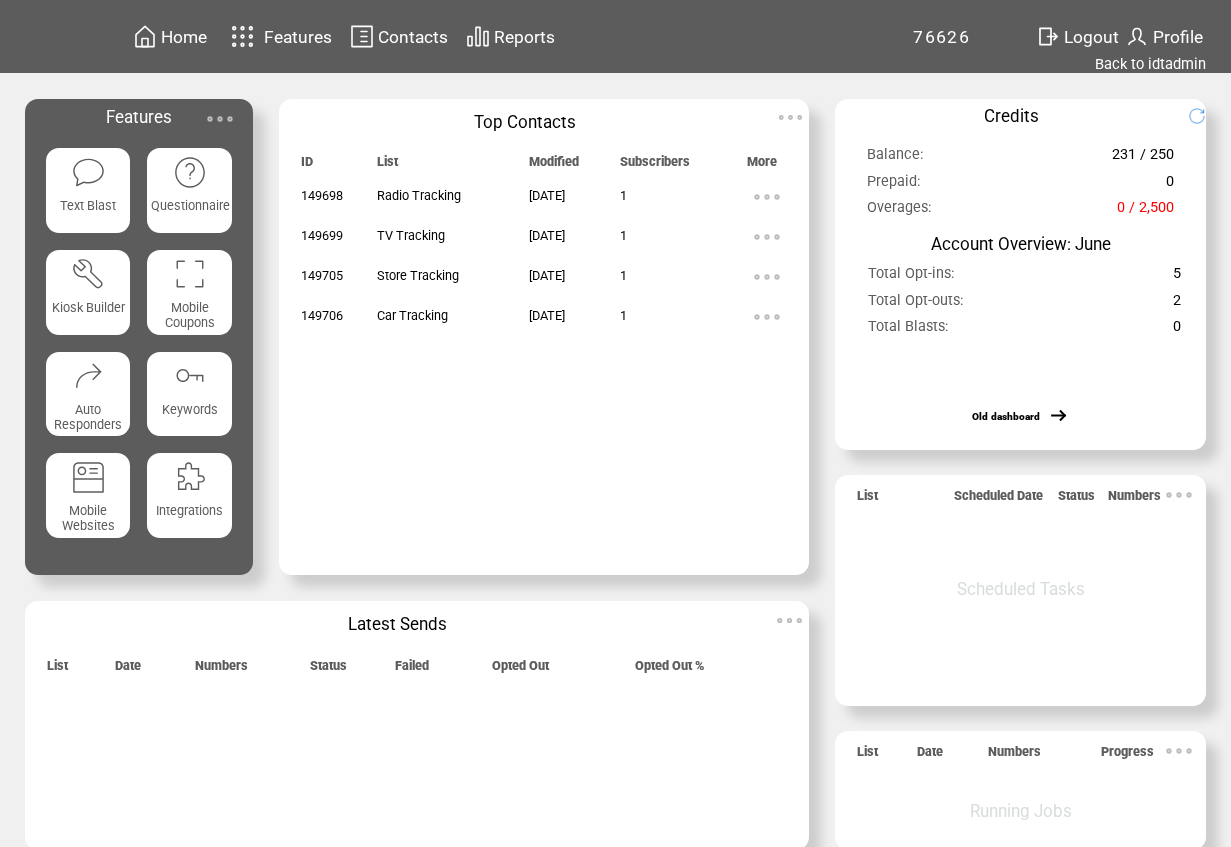 click on "Contacts" at bounding box center [413, 37] 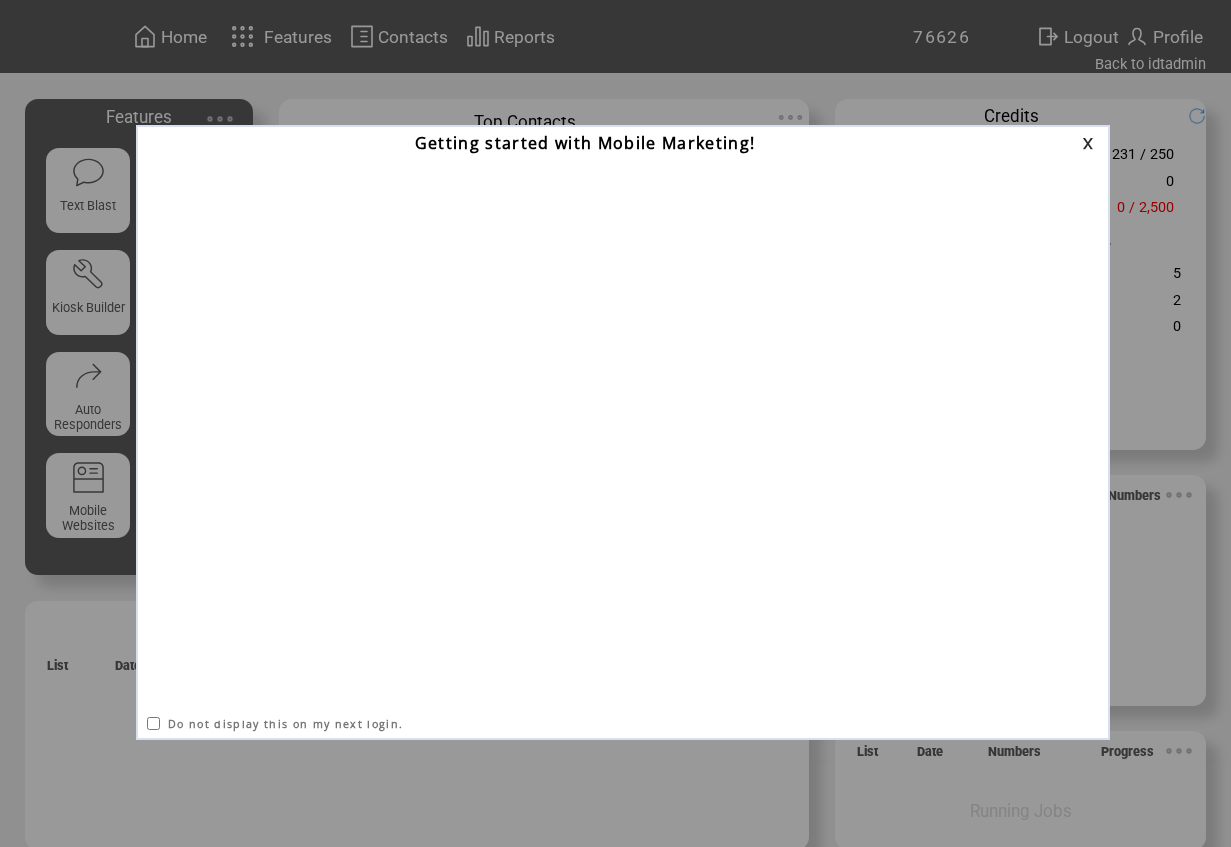 scroll, scrollTop: 0, scrollLeft: 0, axis: both 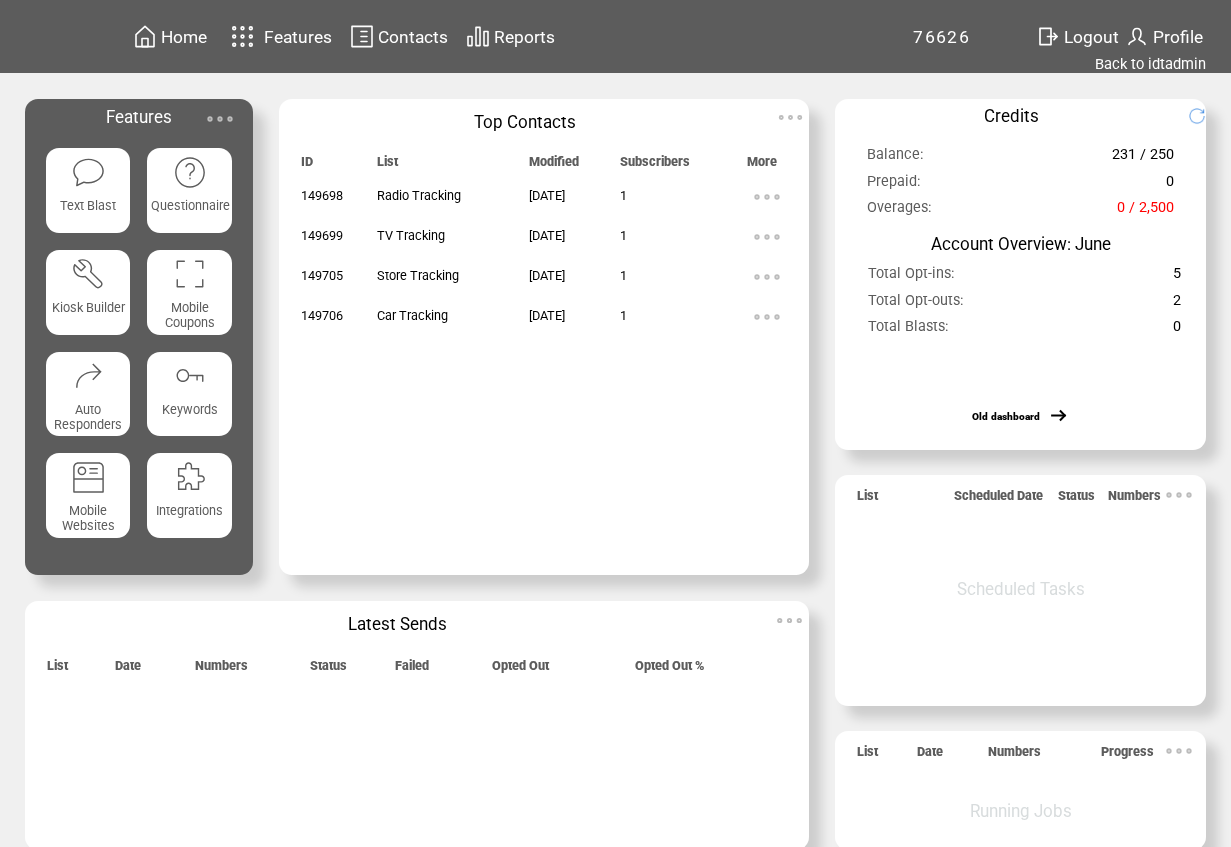 click at bounding box center [220, 119] 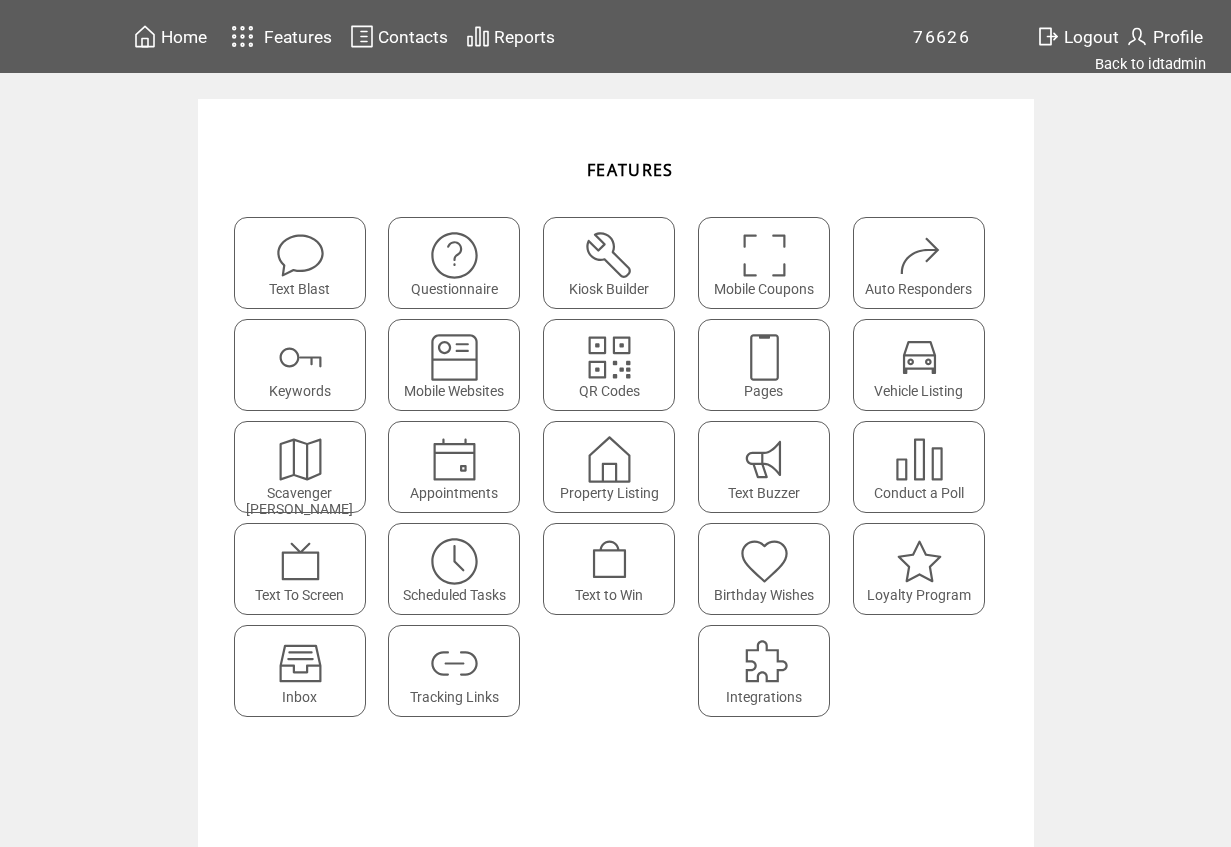 scroll, scrollTop: 0, scrollLeft: 0, axis: both 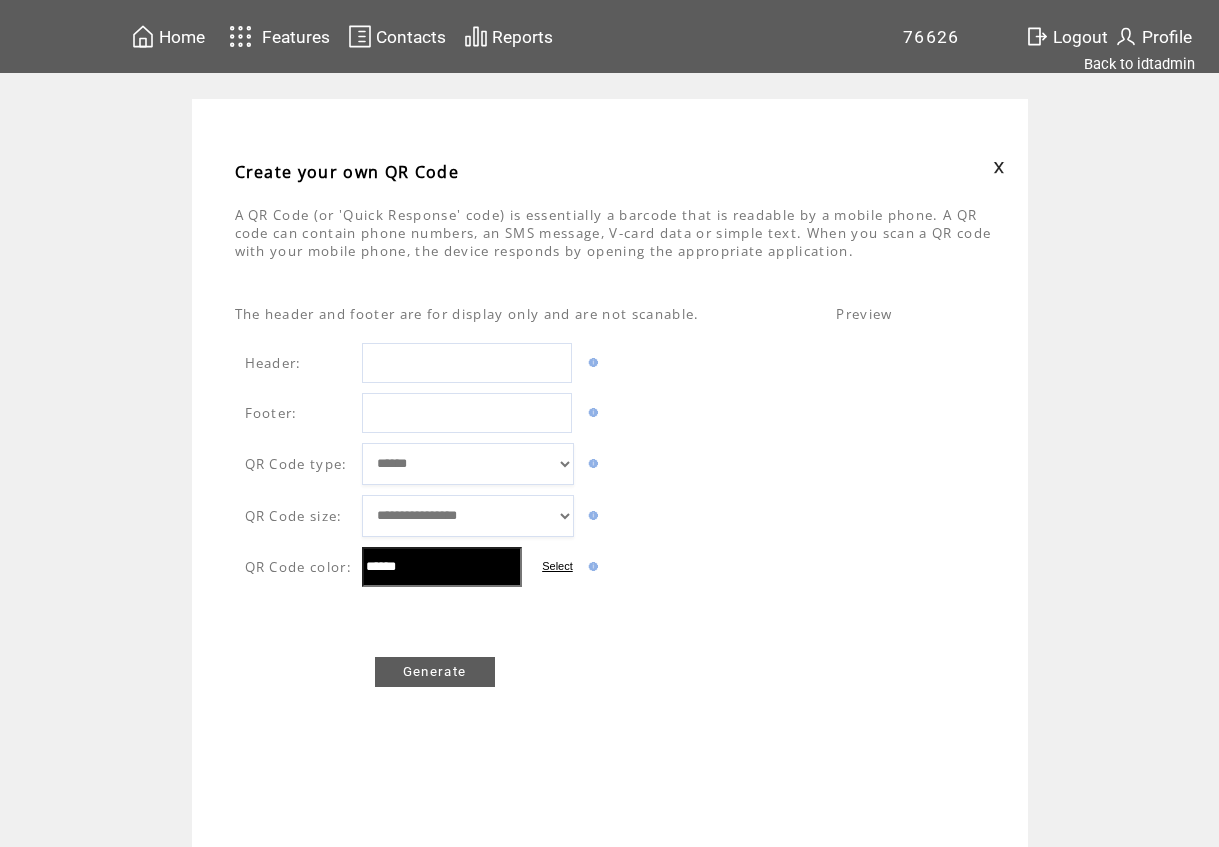 click on "**********" at bounding box center [468, 516] 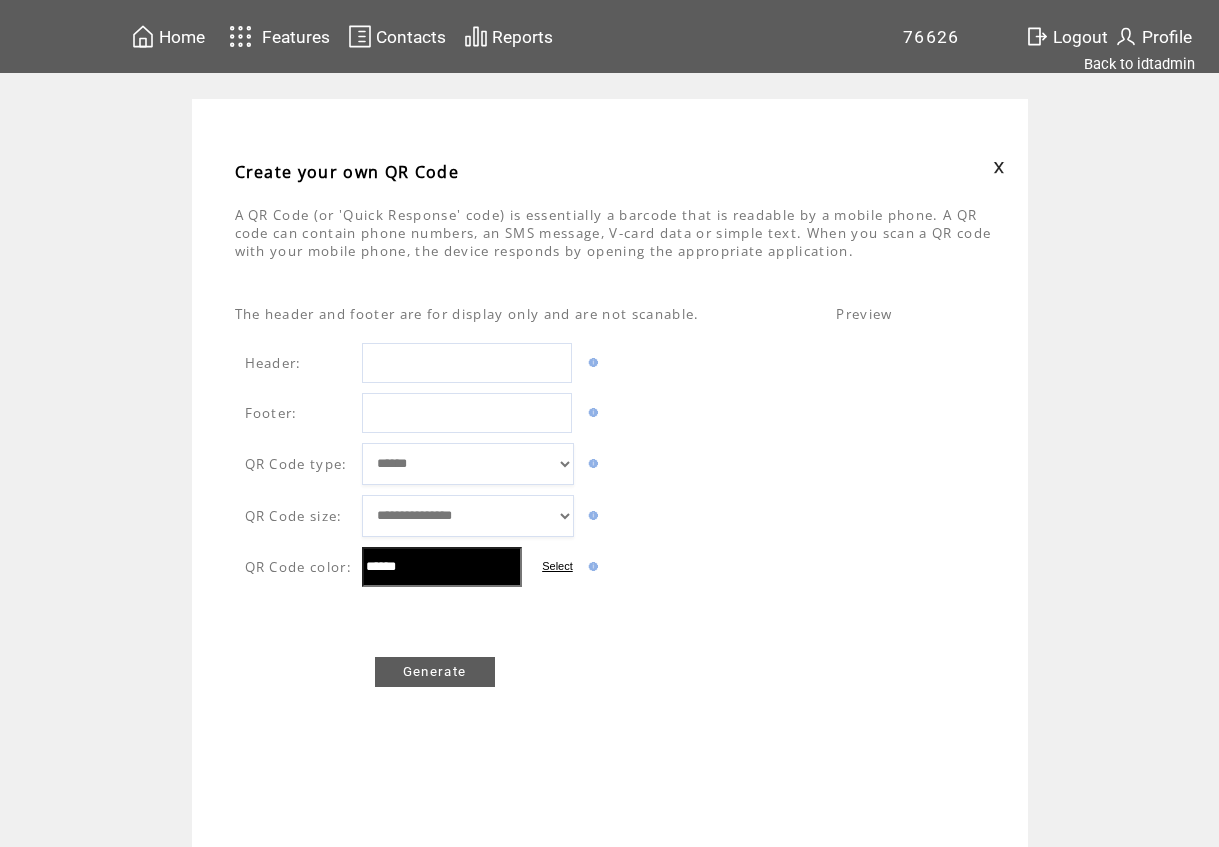 click on "**********" at bounding box center (468, 516) 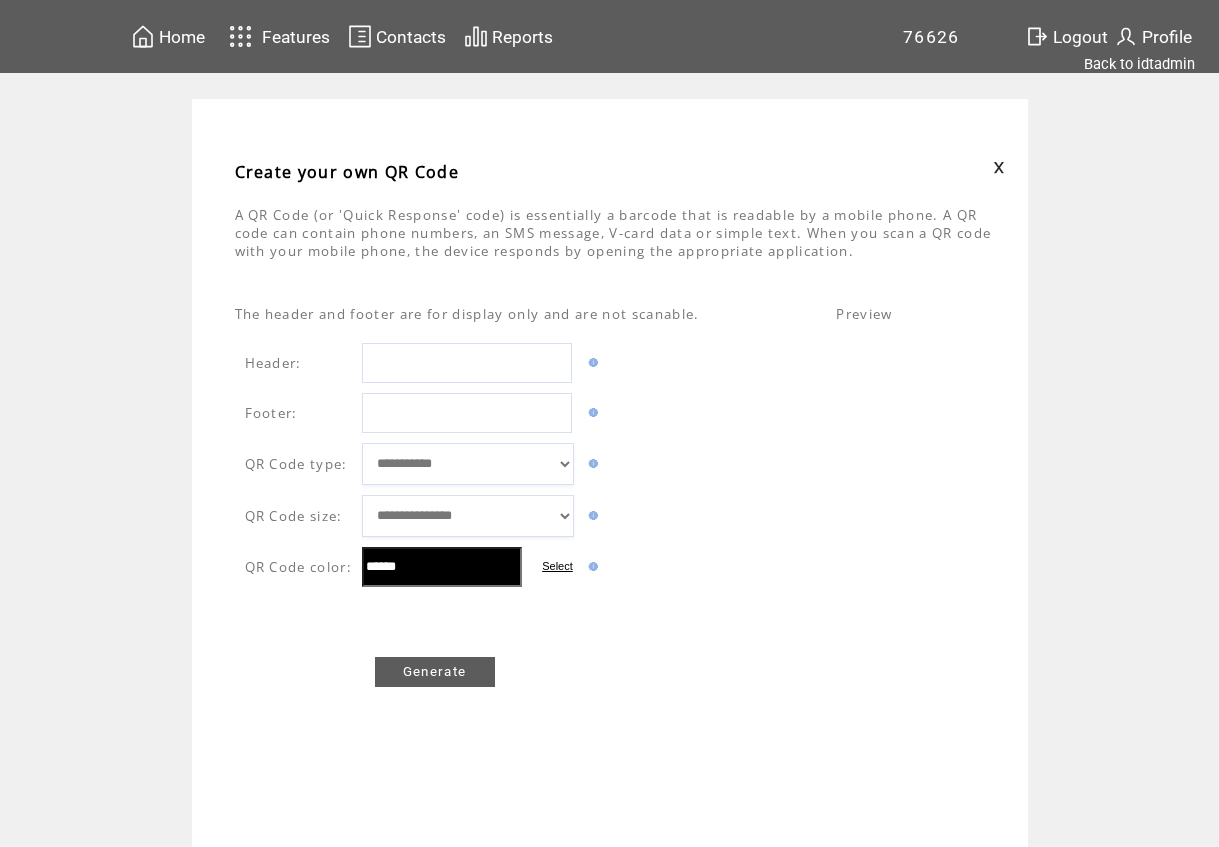 click on "**********" at bounding box center [468, 464] 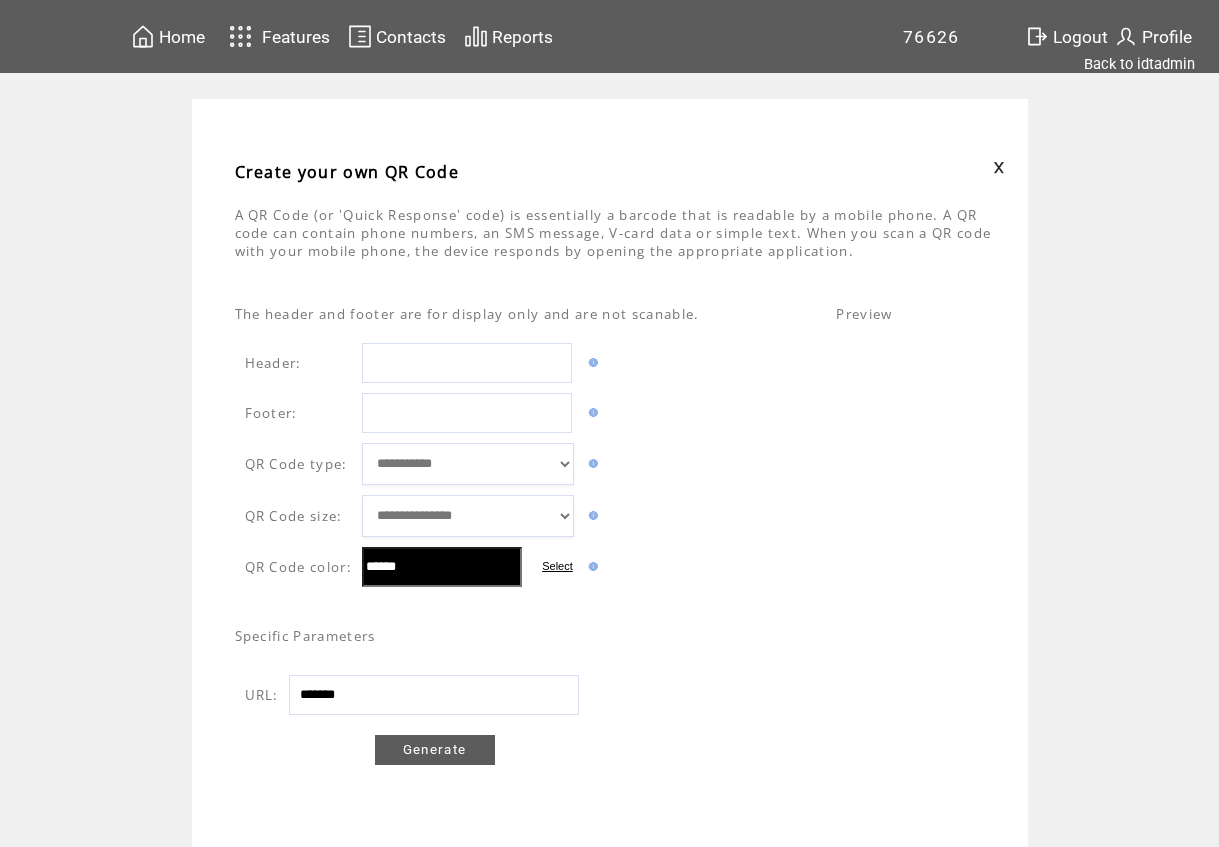 click on "*******" at bounding box center (434, 695) 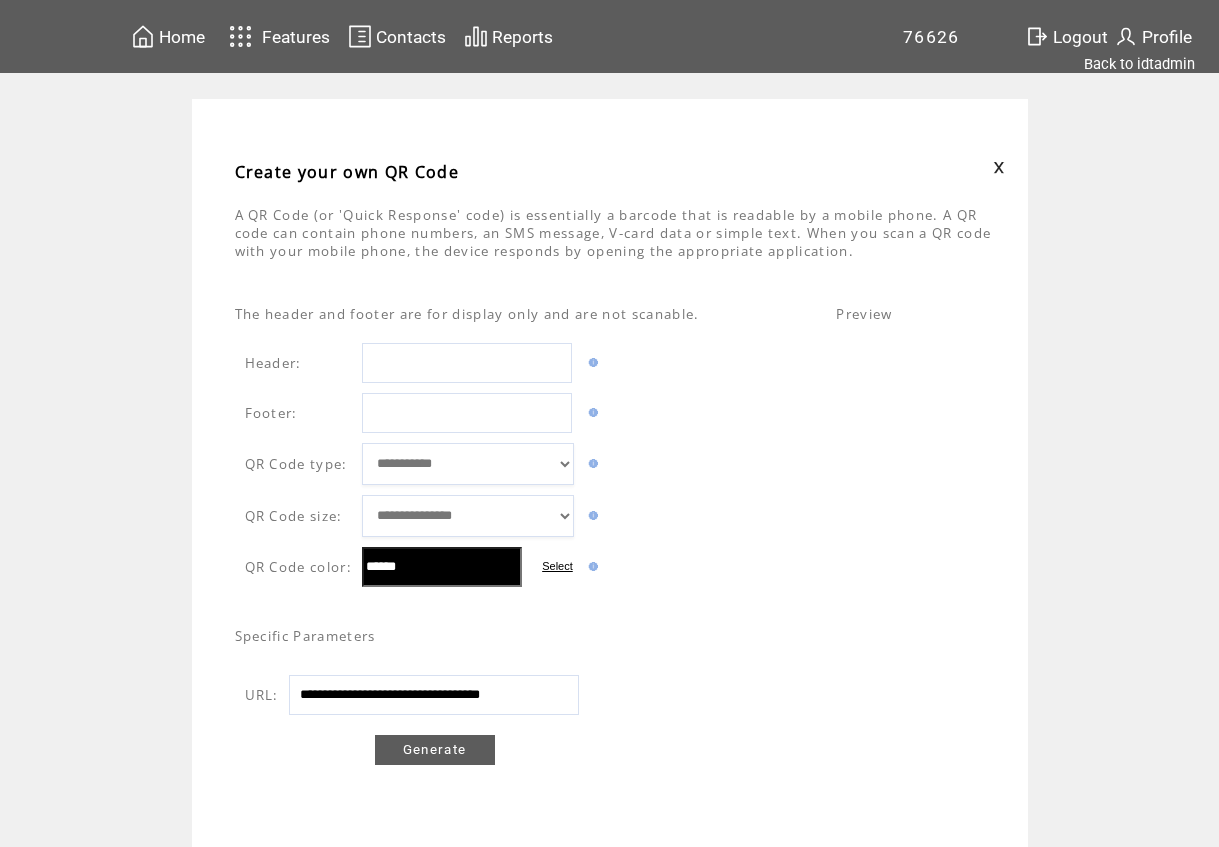 scroll, scrollTop: 0, scrollLeft: 27, axis: horizontal 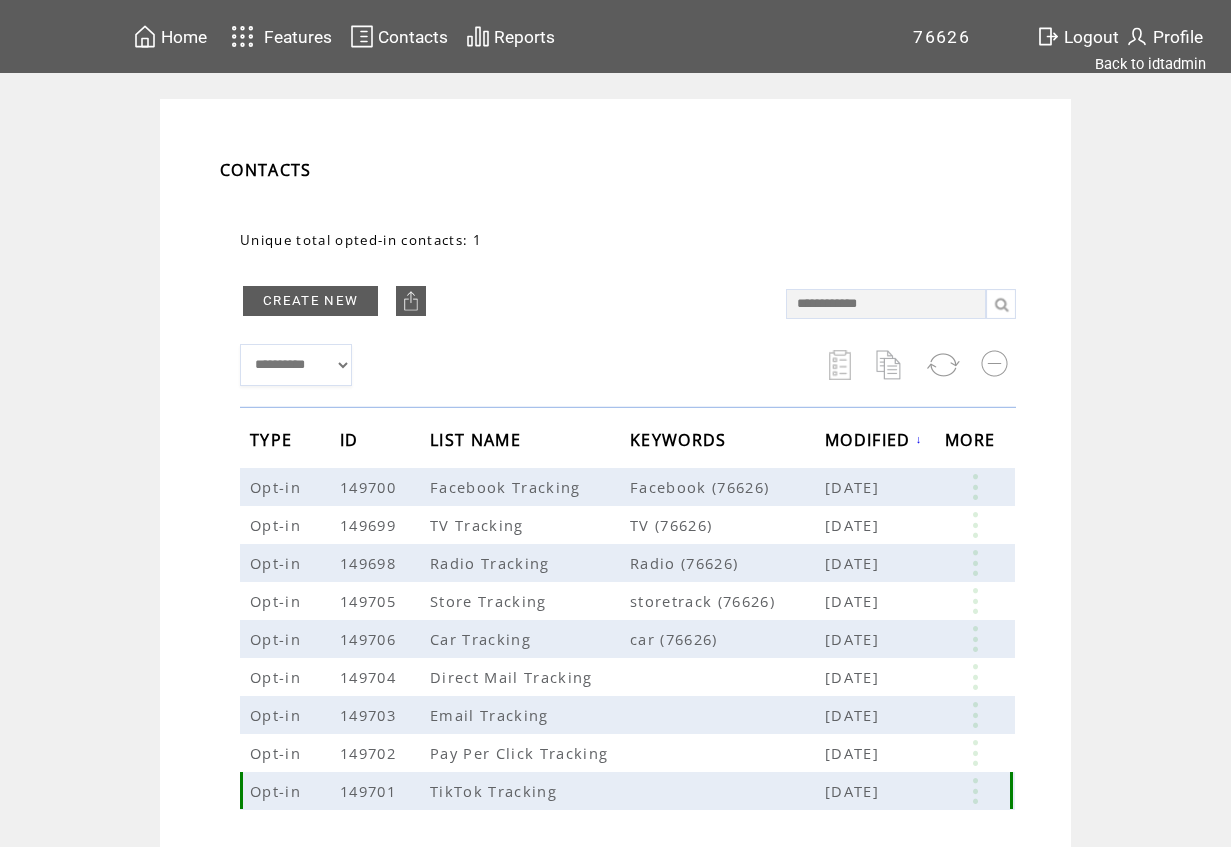 click at bounding box center [975, 791] 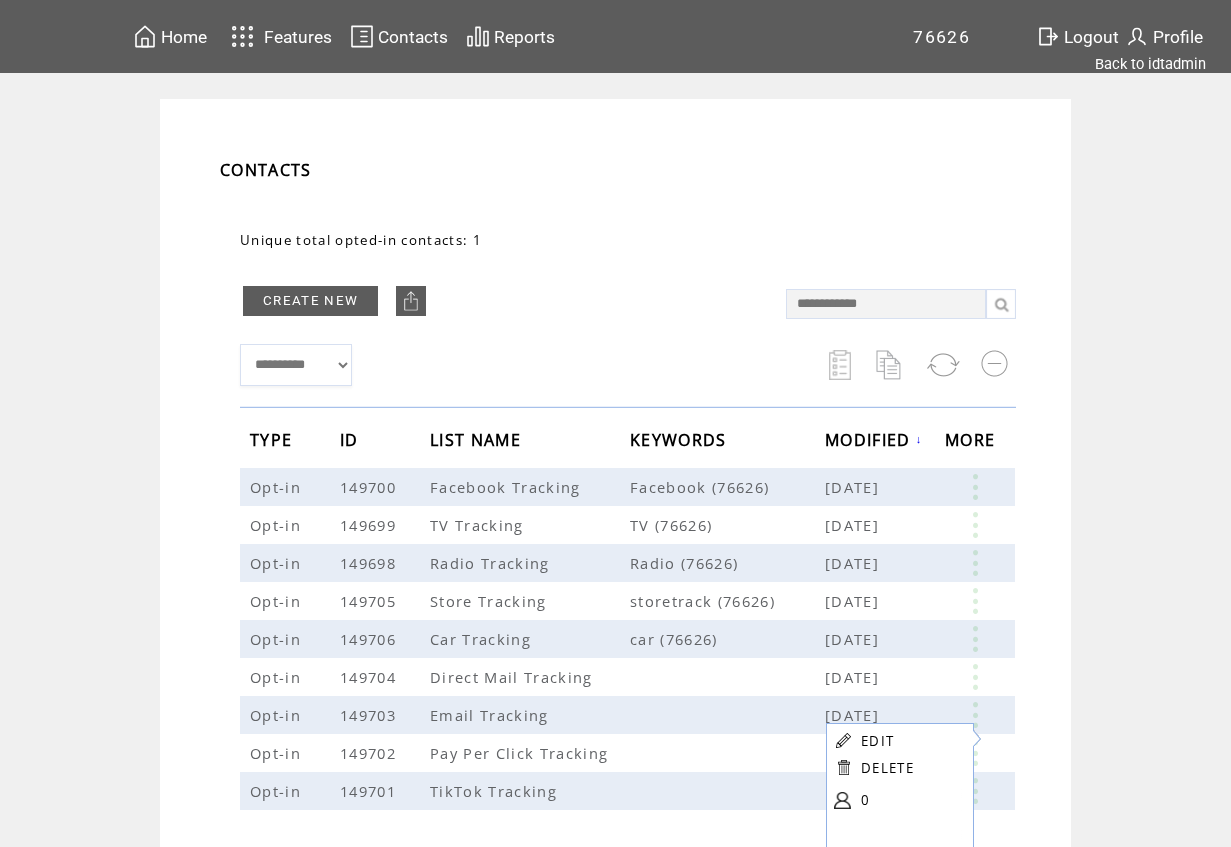 click on "EDIT" at bounding box center (877, 741) 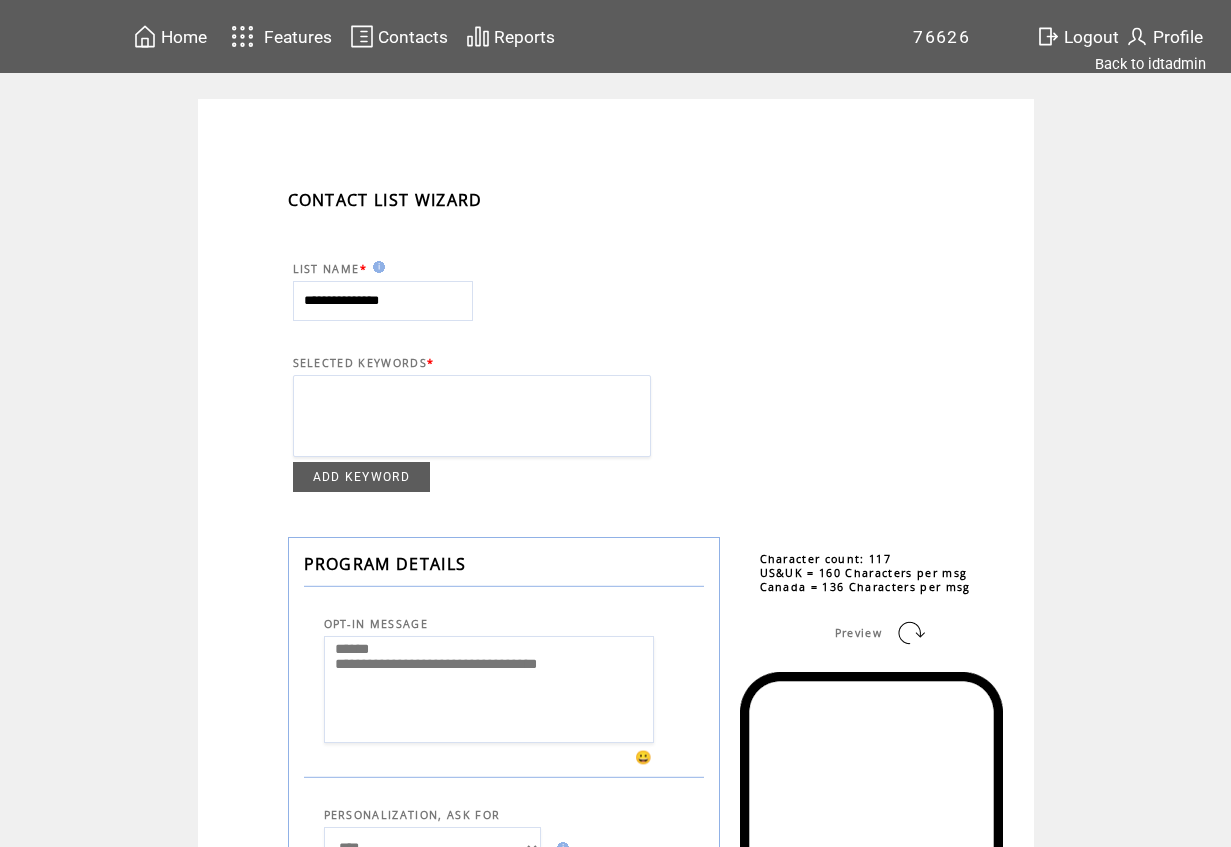 scroll, scrollTop: 0, scrollLeft: 0, axis: both 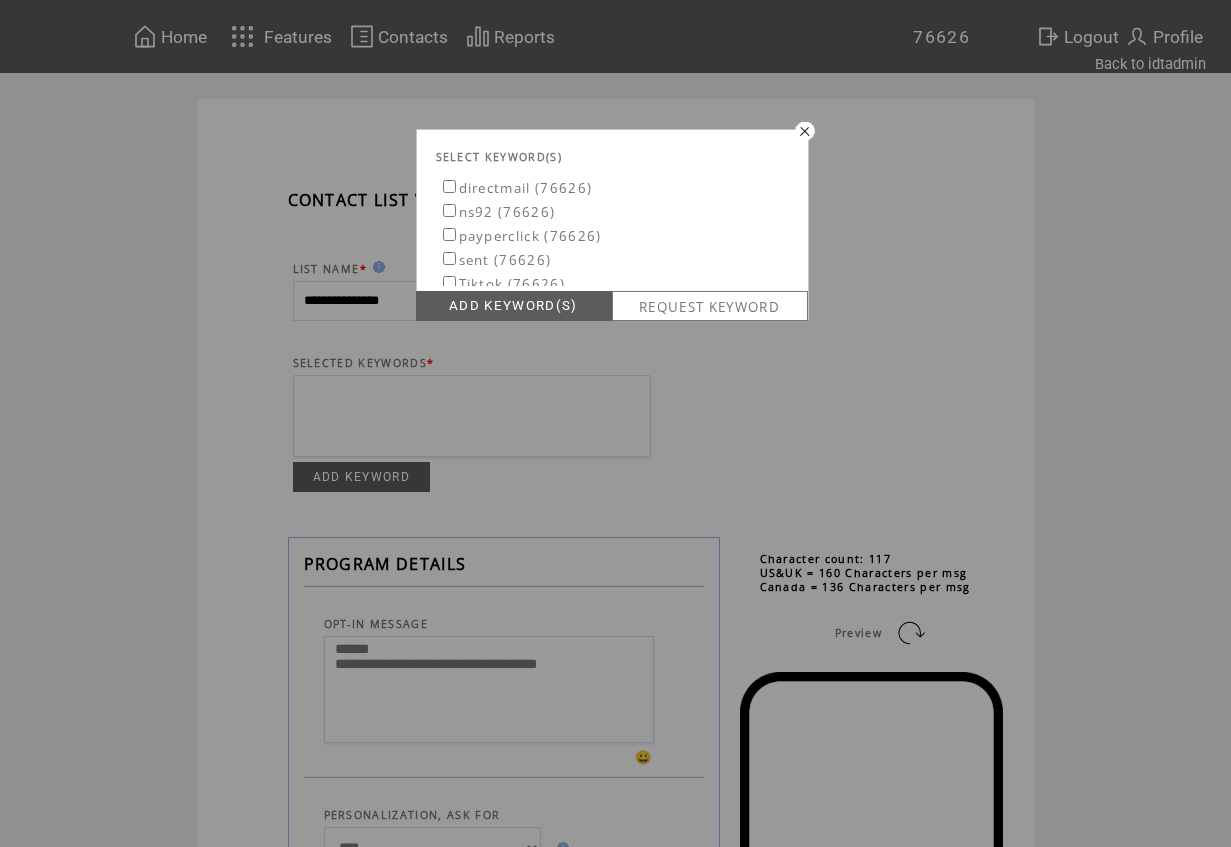 click on "Tiktok (76626)" at bounding box center (502, 284) 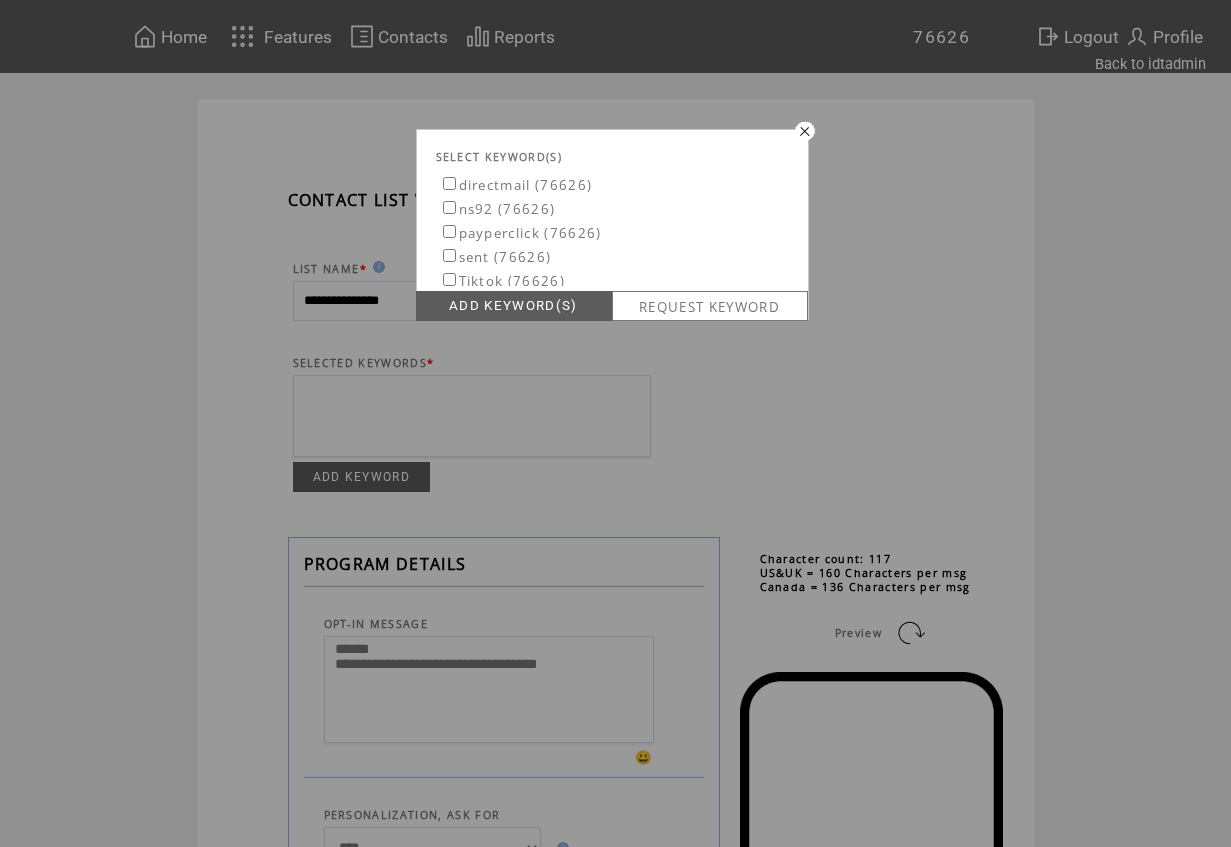 click on "ADD KEYWORD(S)" at bounding box center (514, 306) 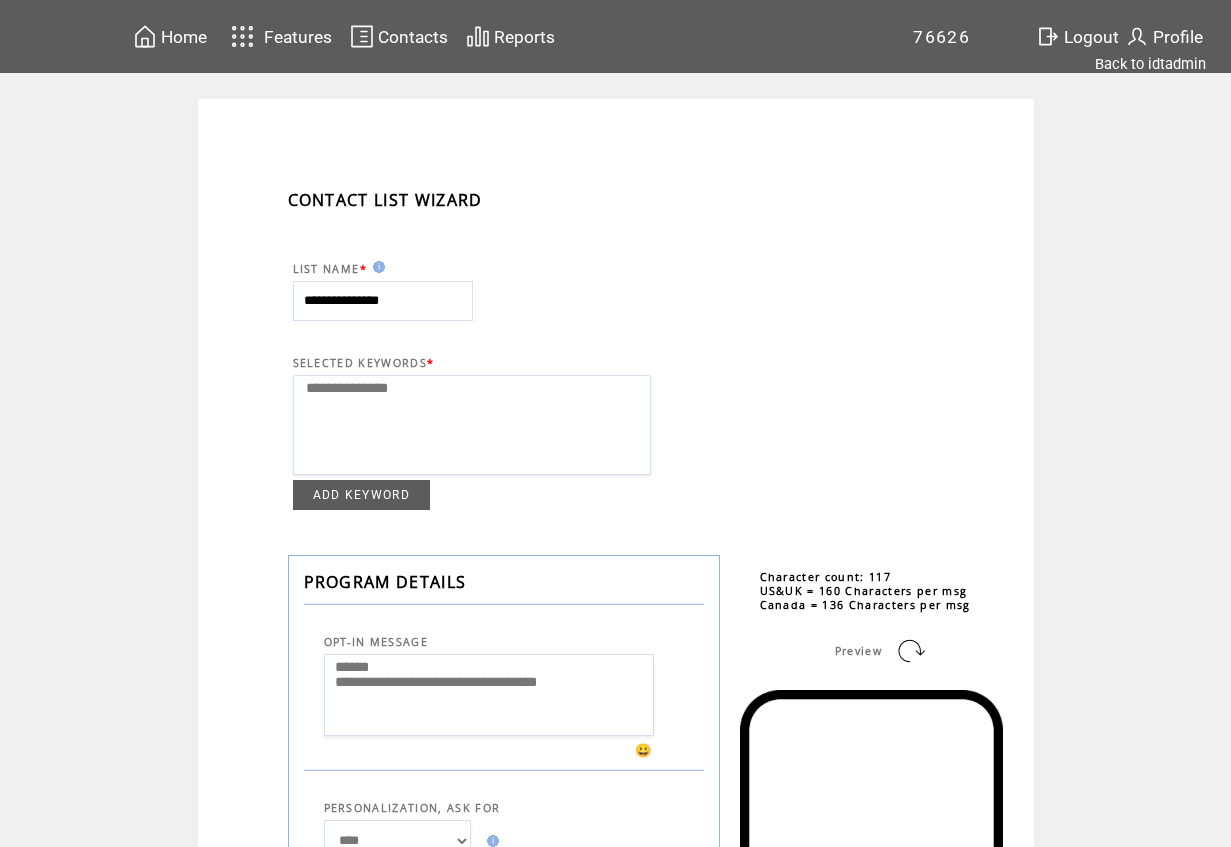 select 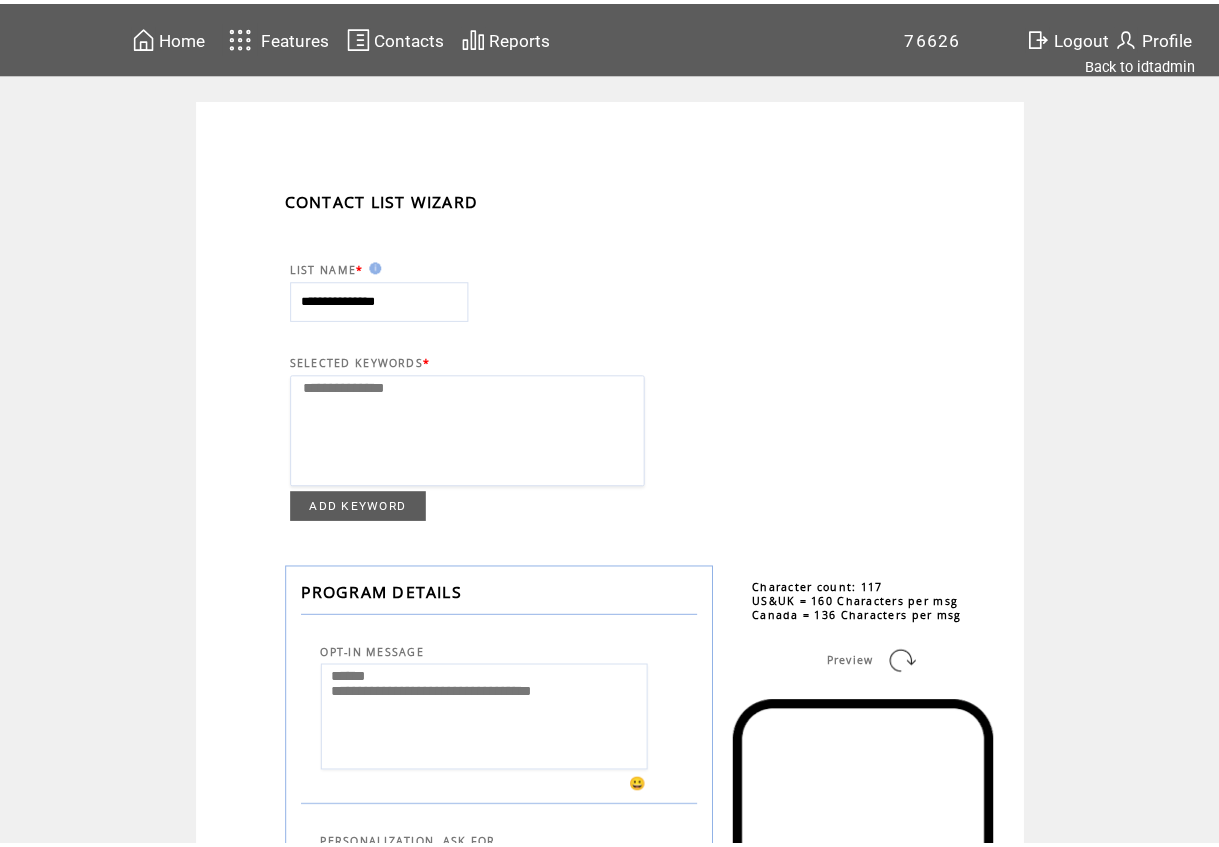 scroll, scrollTop: 0, scrollLeft: 15, axis: horizontal 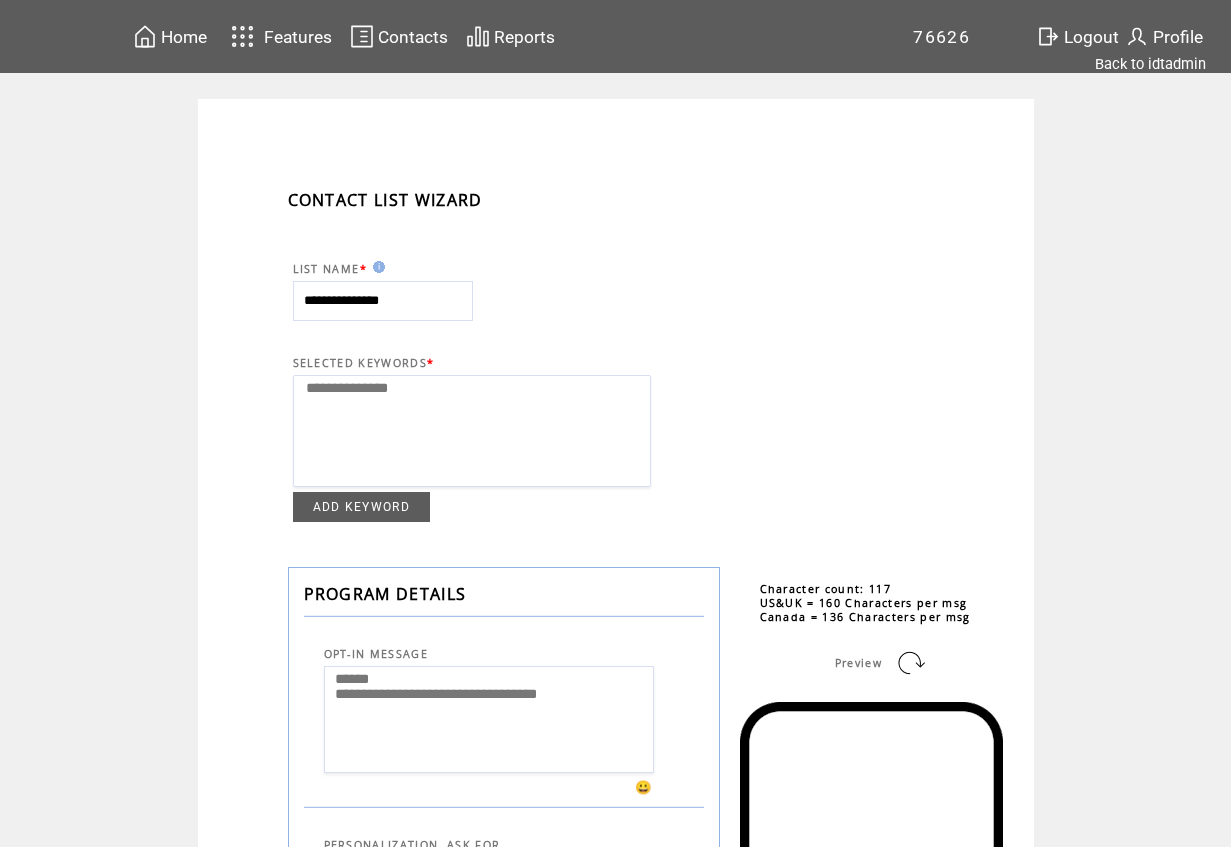 click on "**********" 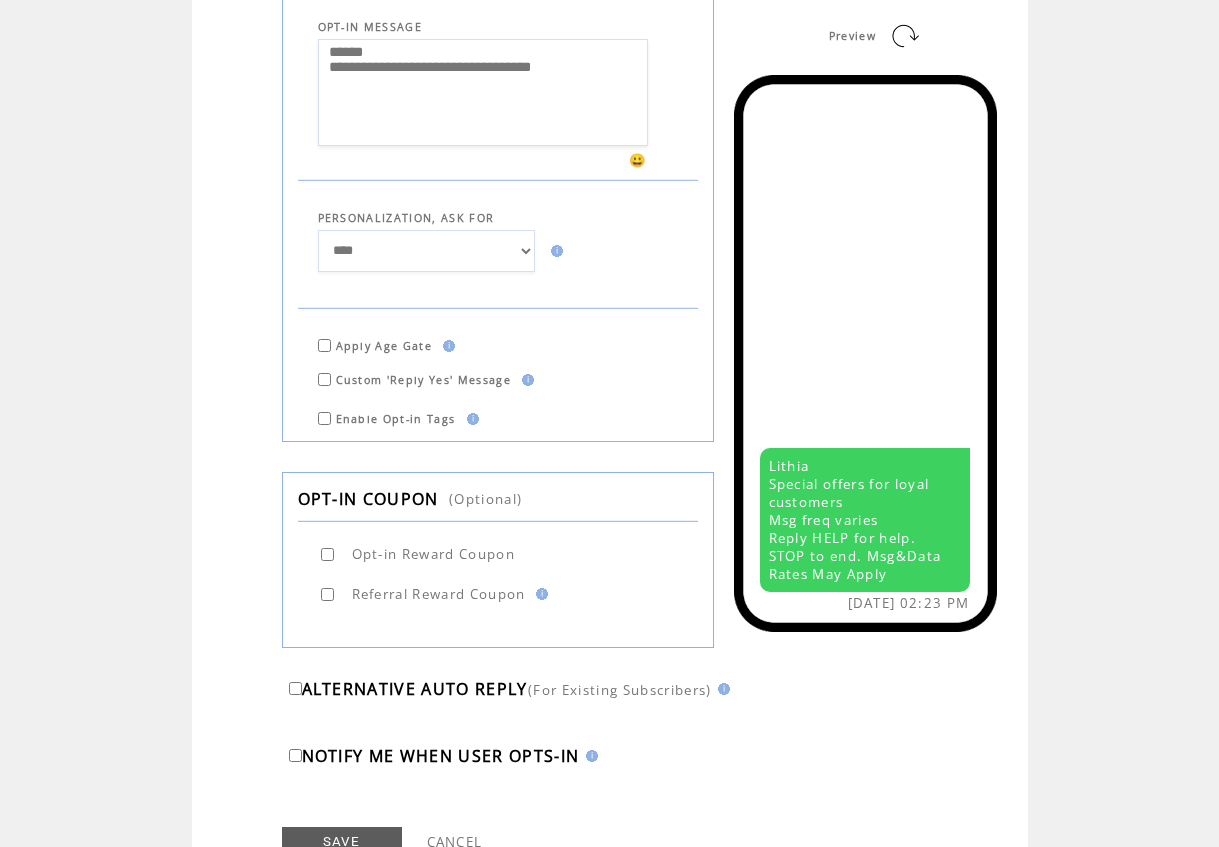 scroll, scrollTop: 697, scrollLeft: 15, axis: both 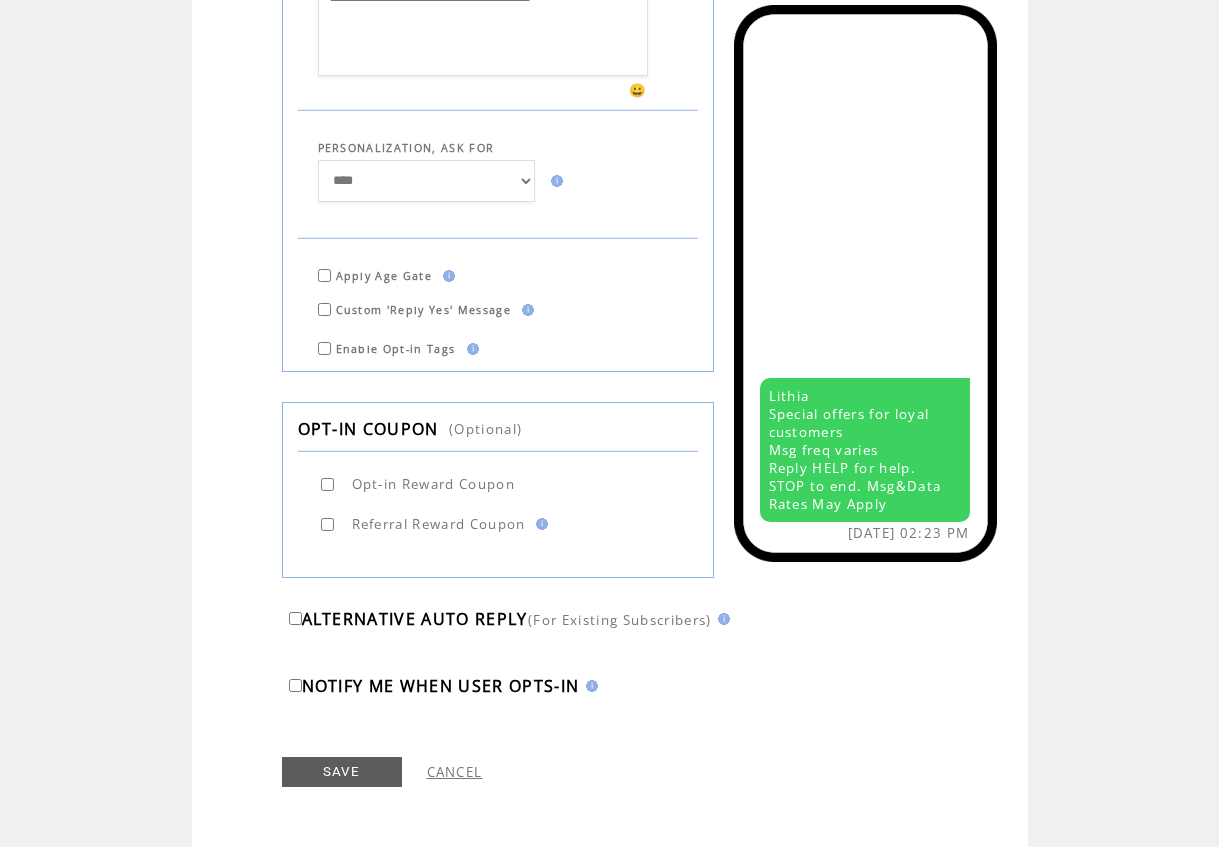 click on "SAVE" at bounding box center [342, 772] 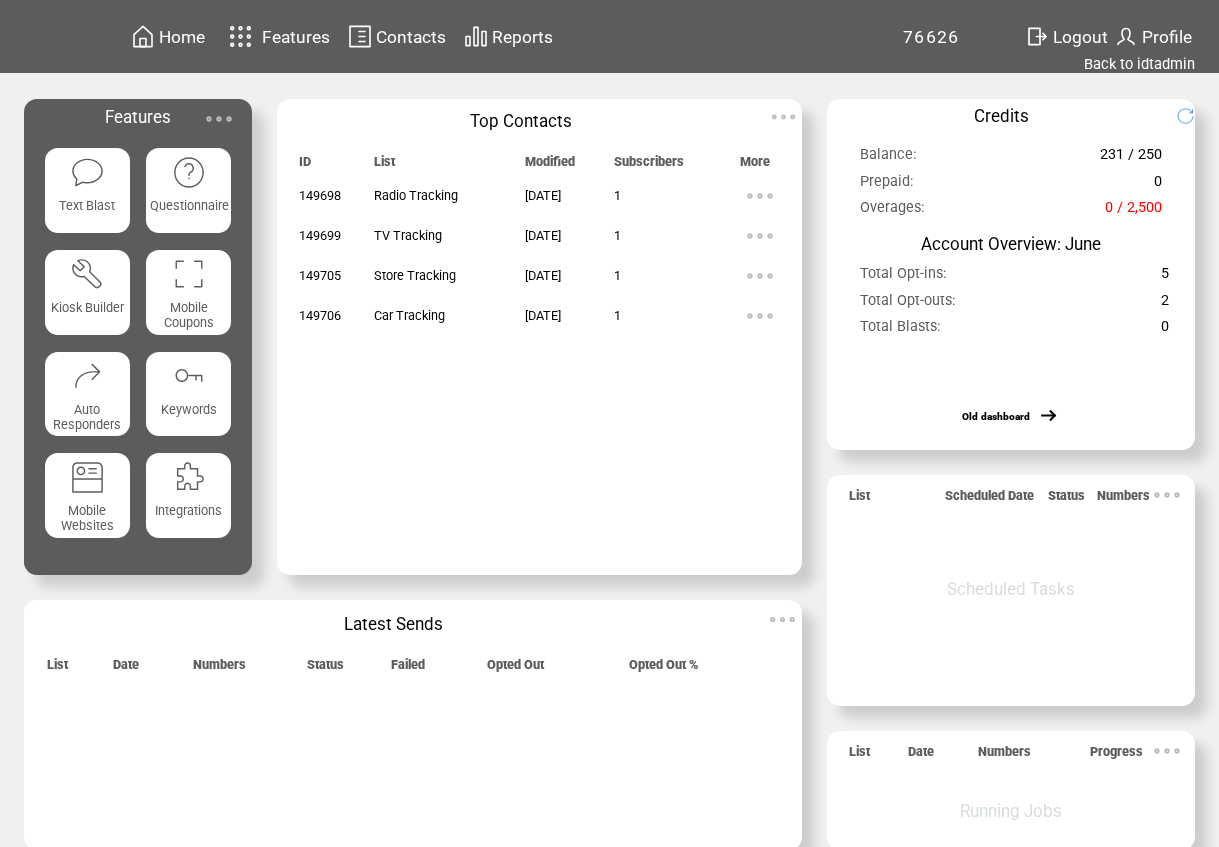 scroll, scrollTop: 0, scrollLeft: 0, axis: both 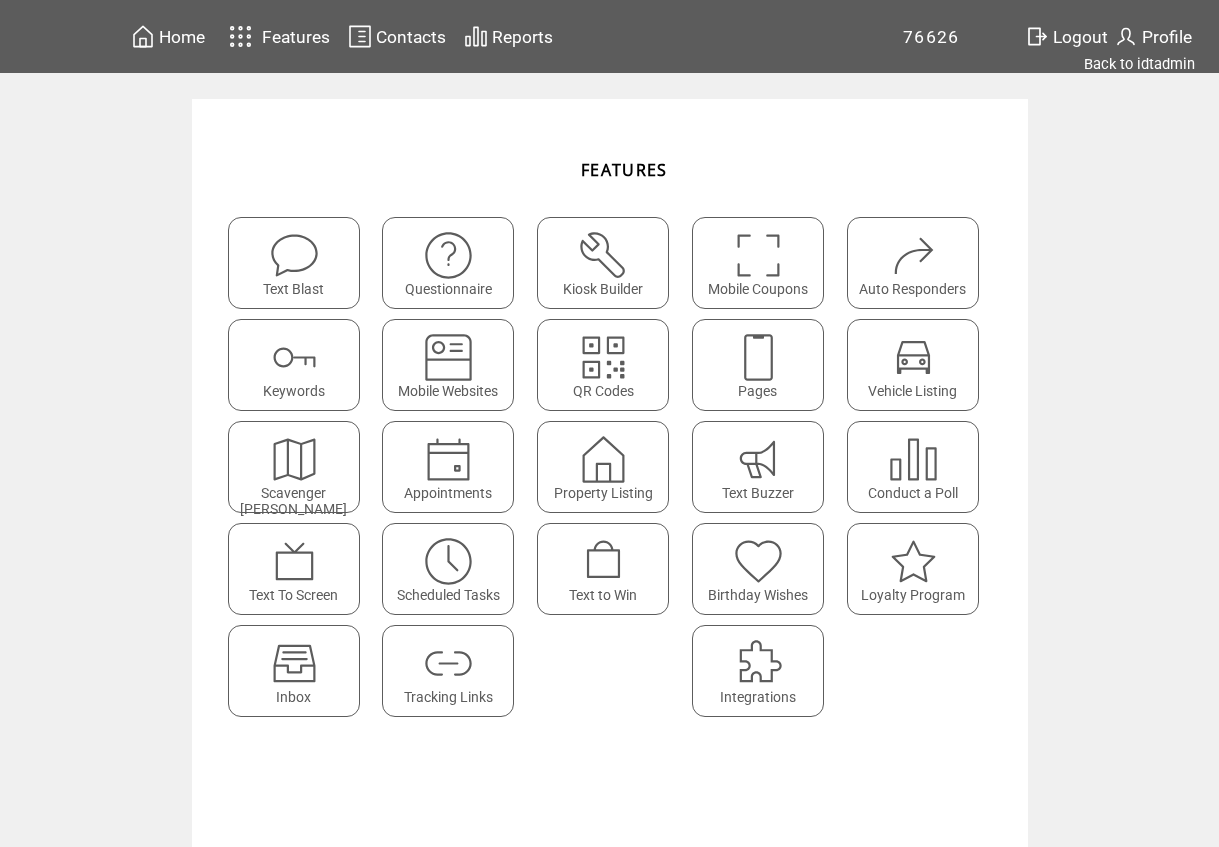 click at bounding box center (758, 357) 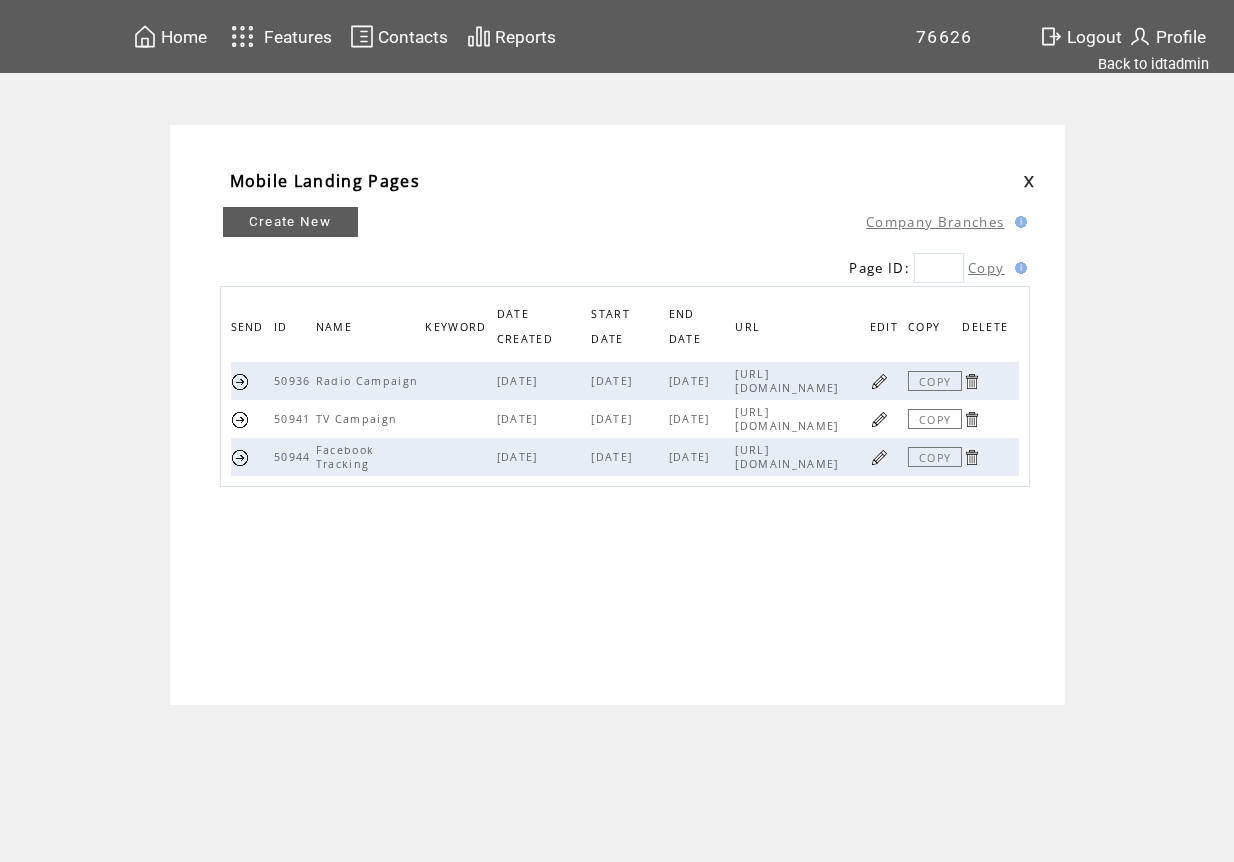 scroll, scrollTop: 0, scrollLeft: 0, axis: both 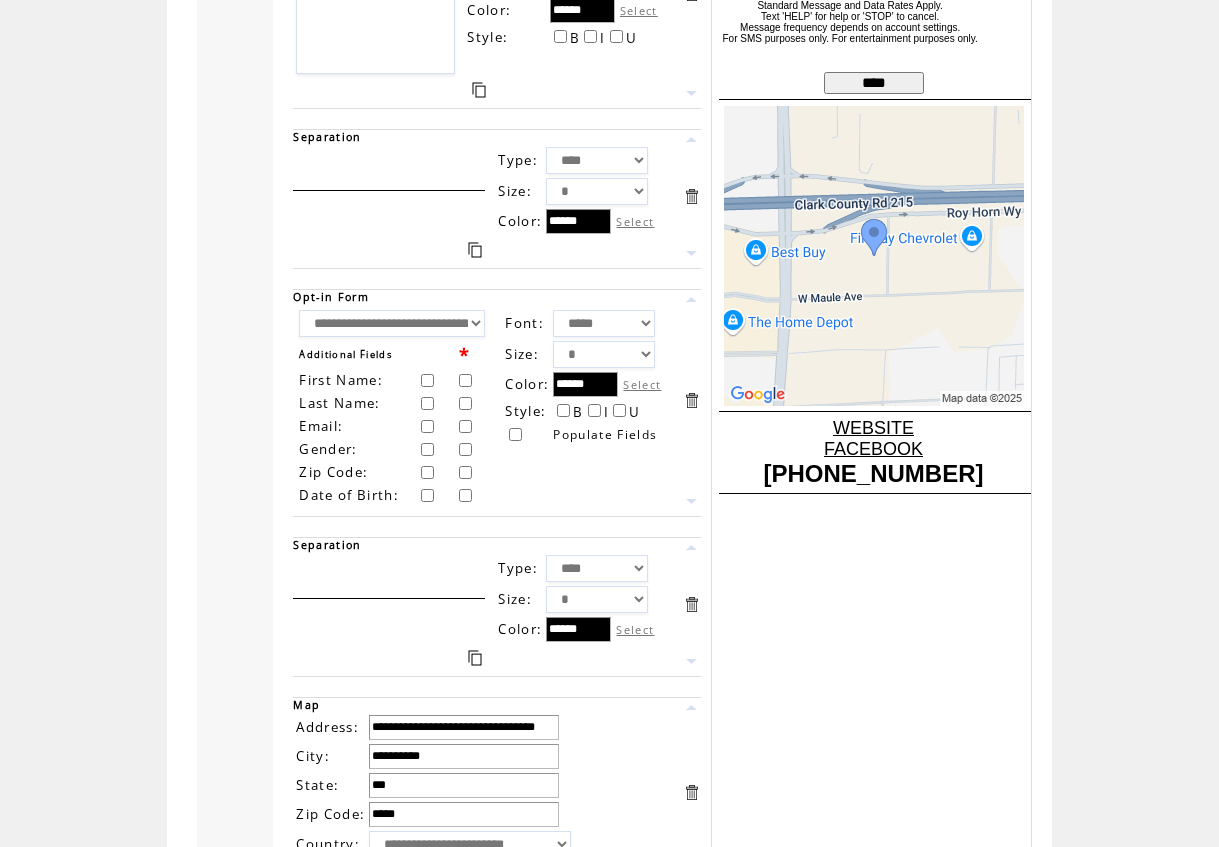 click on "**********" at bounding box center (392, 323) 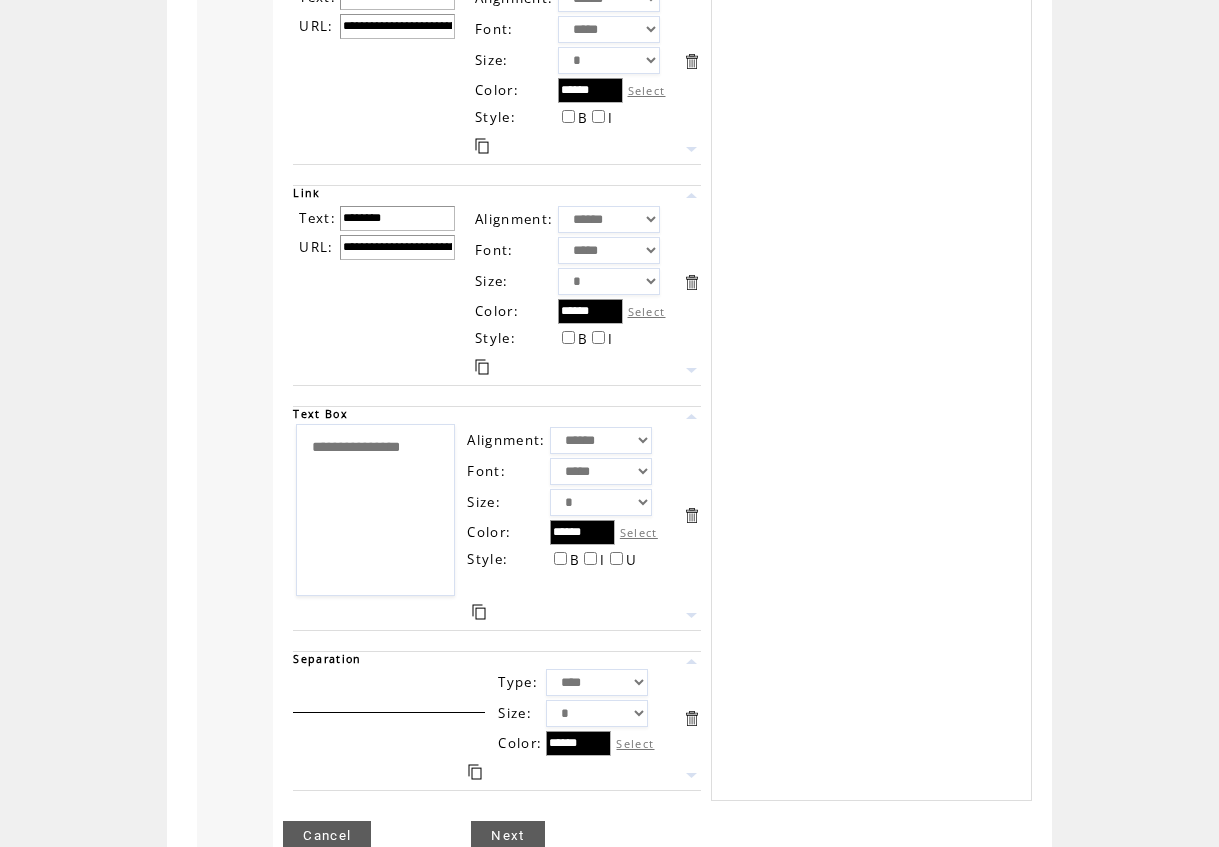 scroll, scrollTop: 1861, scrollLeft: 0, axis: vertical 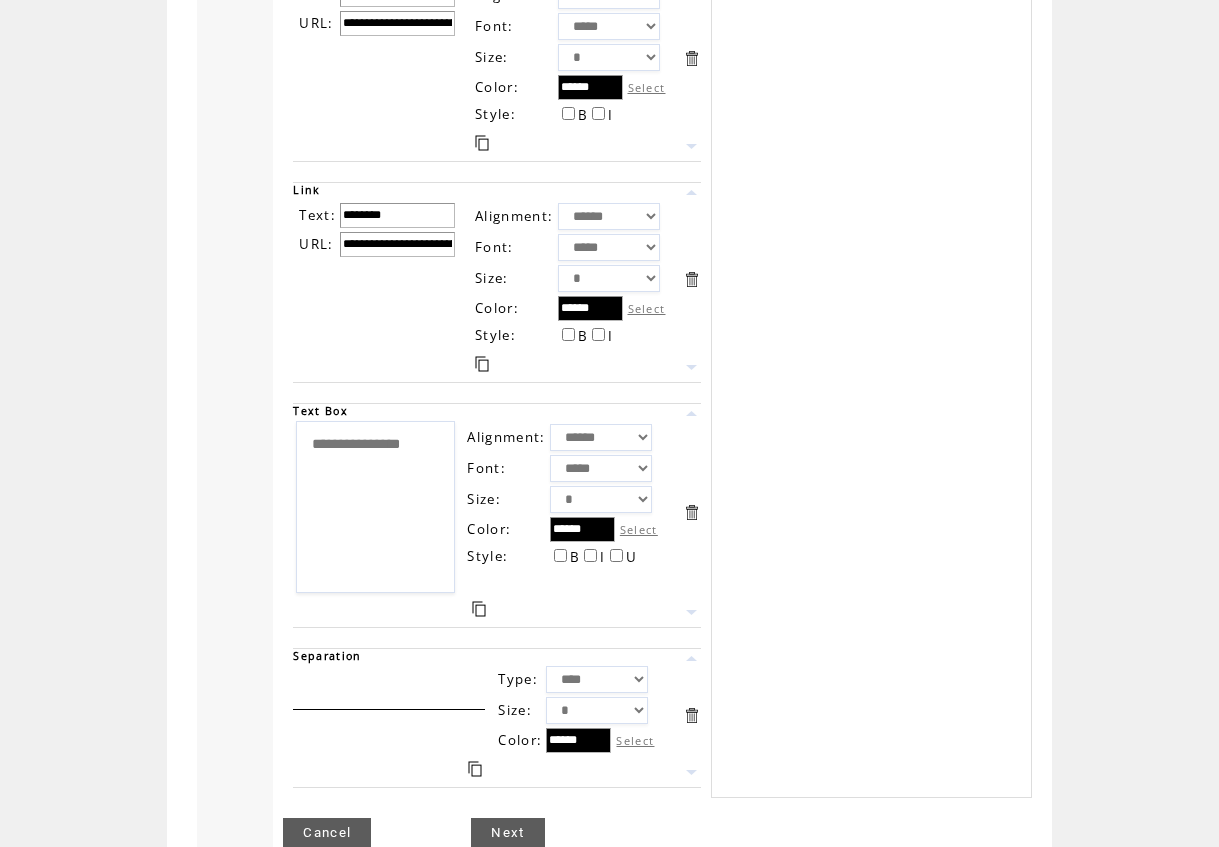 click on "Next" at bounding box center (507, 833) 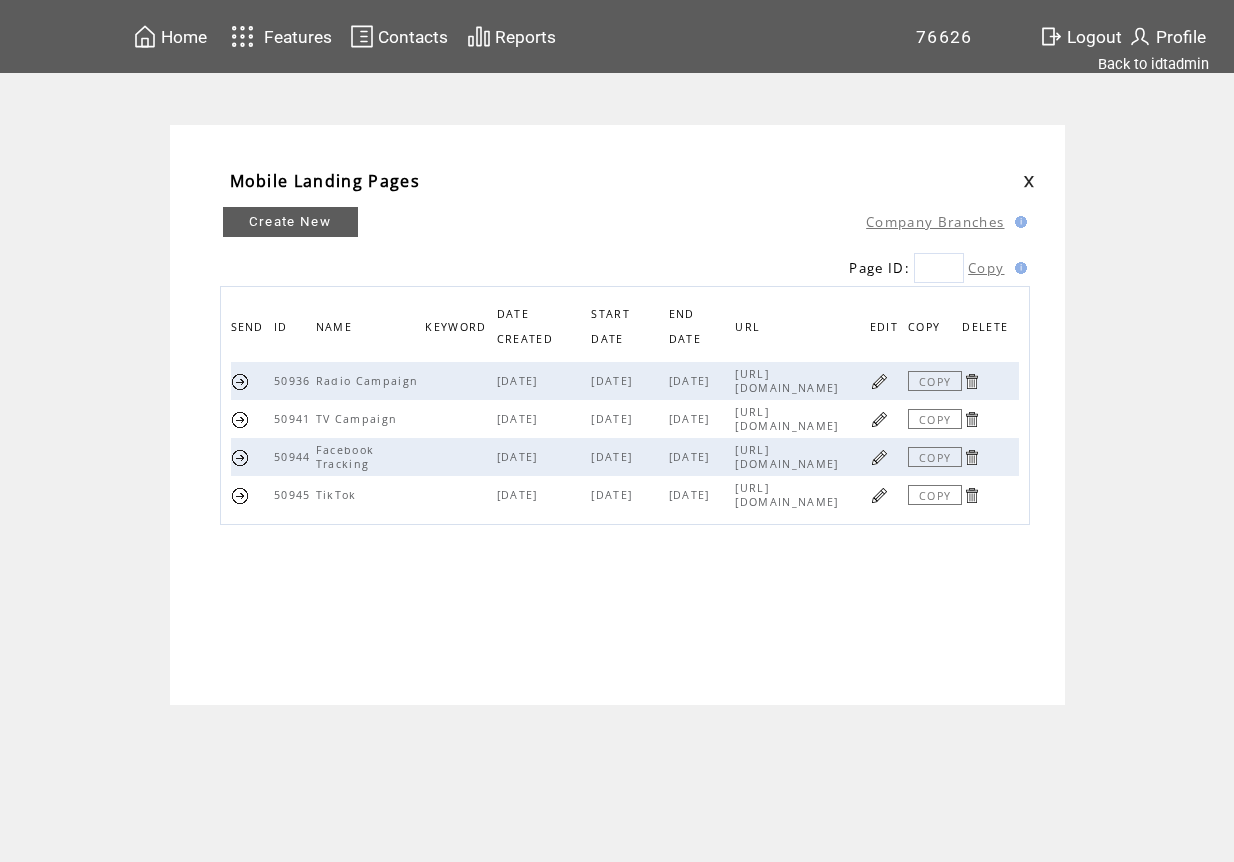 scroll, scrollTop: 0, scrollLeft: 0, axis: both 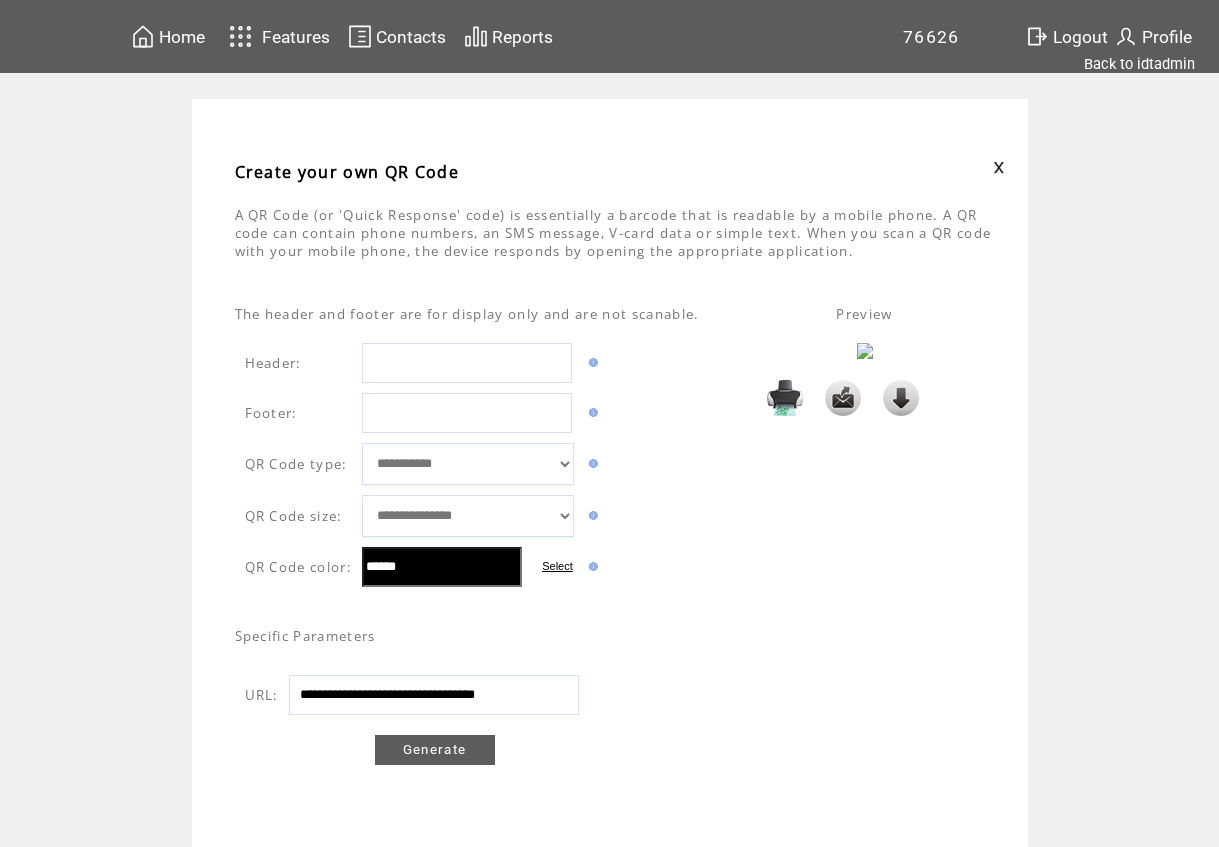 click at bounding box center [901, 398] 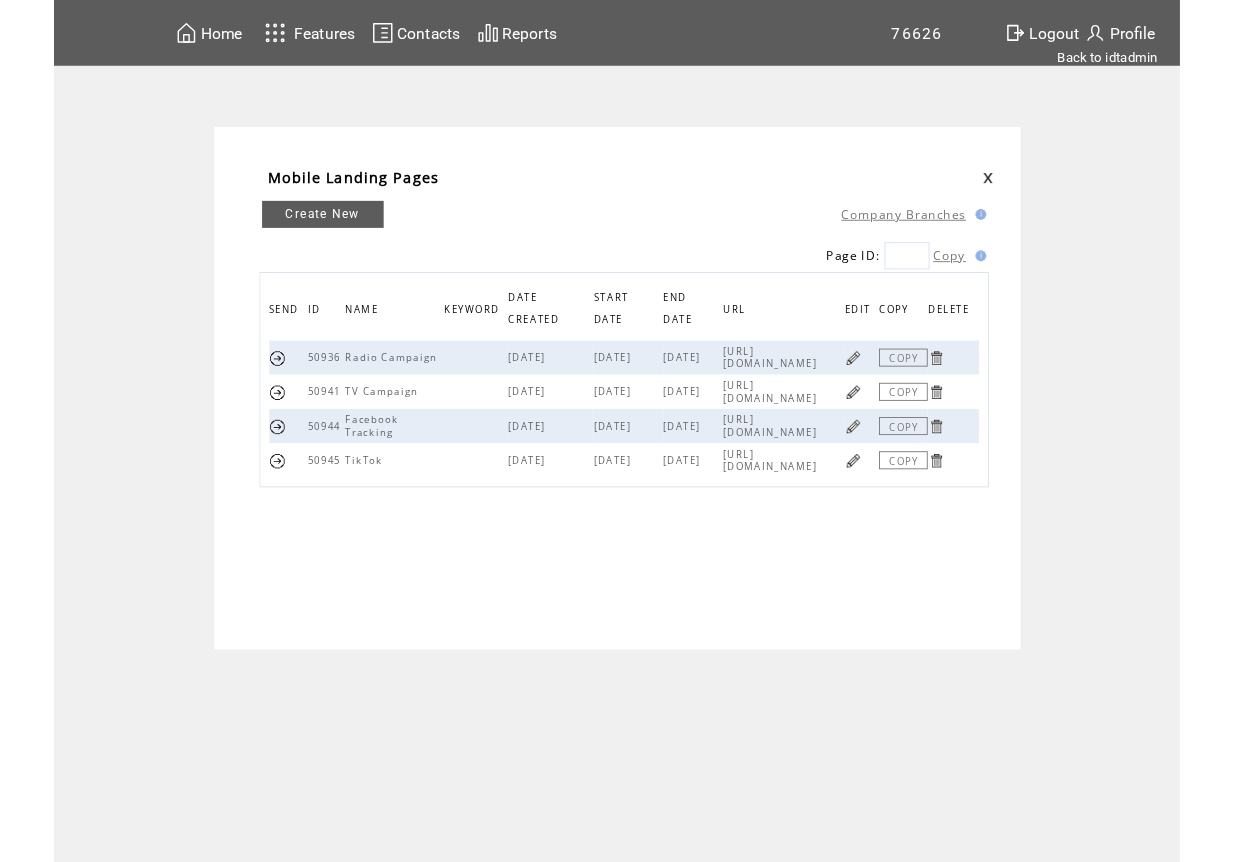 scroll, scrollTop: 0, scrollLeft: 0, axis: both 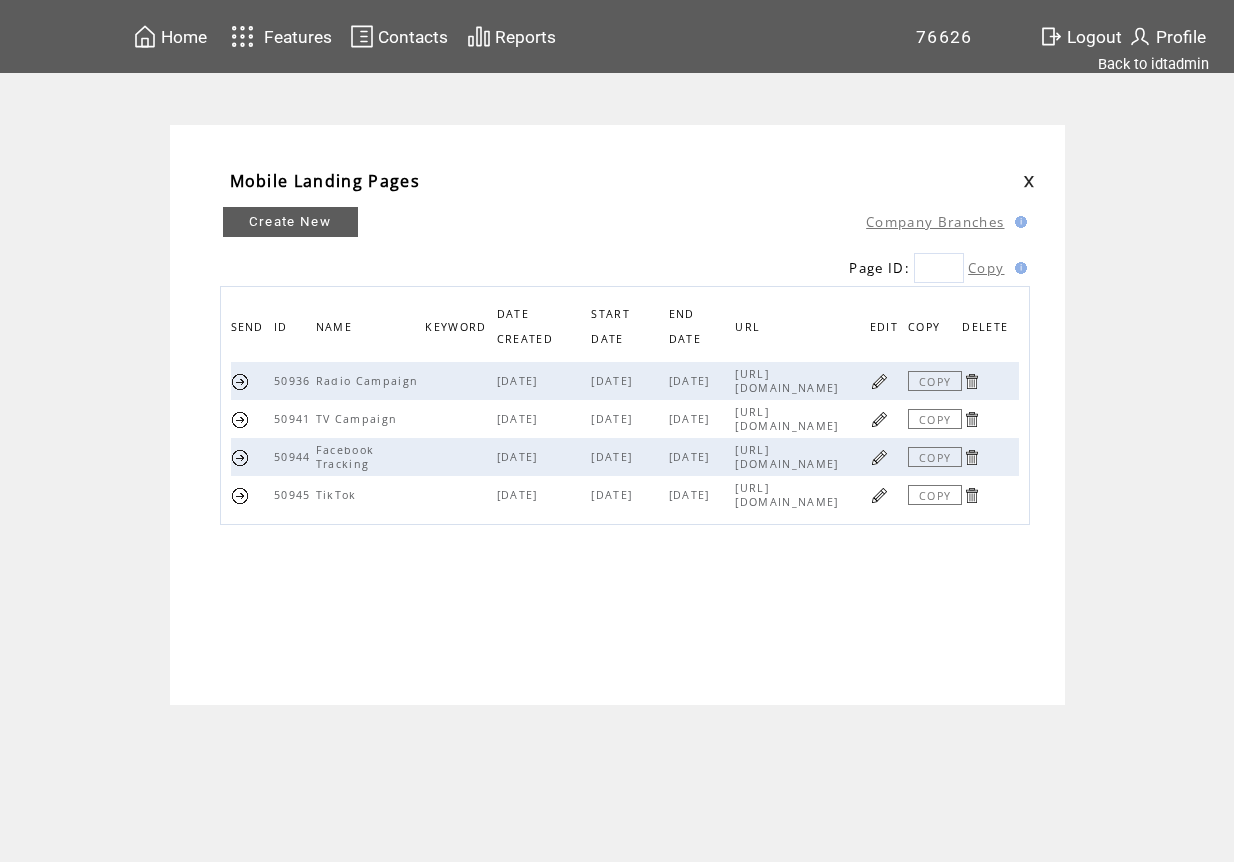 click on "Create New
Company Branches
Page ID: Copy
SEND ID NAME KEYWORD DATE CREATED START DATE END DATE URL EDIT COPY DELETE
50936 Radio Campaign [DATE] [DATE] [DATE] [URL][DOMAIN_NAME] COPY
50941 TV Campaign [DATE] [DATE] [DATE] [URL][DOMAIN_NAME] COPY
50944 Facebook Tracking [DATE] [DATE] [DATE] [URL][DOMAIN_NAME] COPY
50945 TikTok [DATE] [DATE] [DATE] [URL][DOMAIN_NAME] COPY" at bounding box center (625, 393) 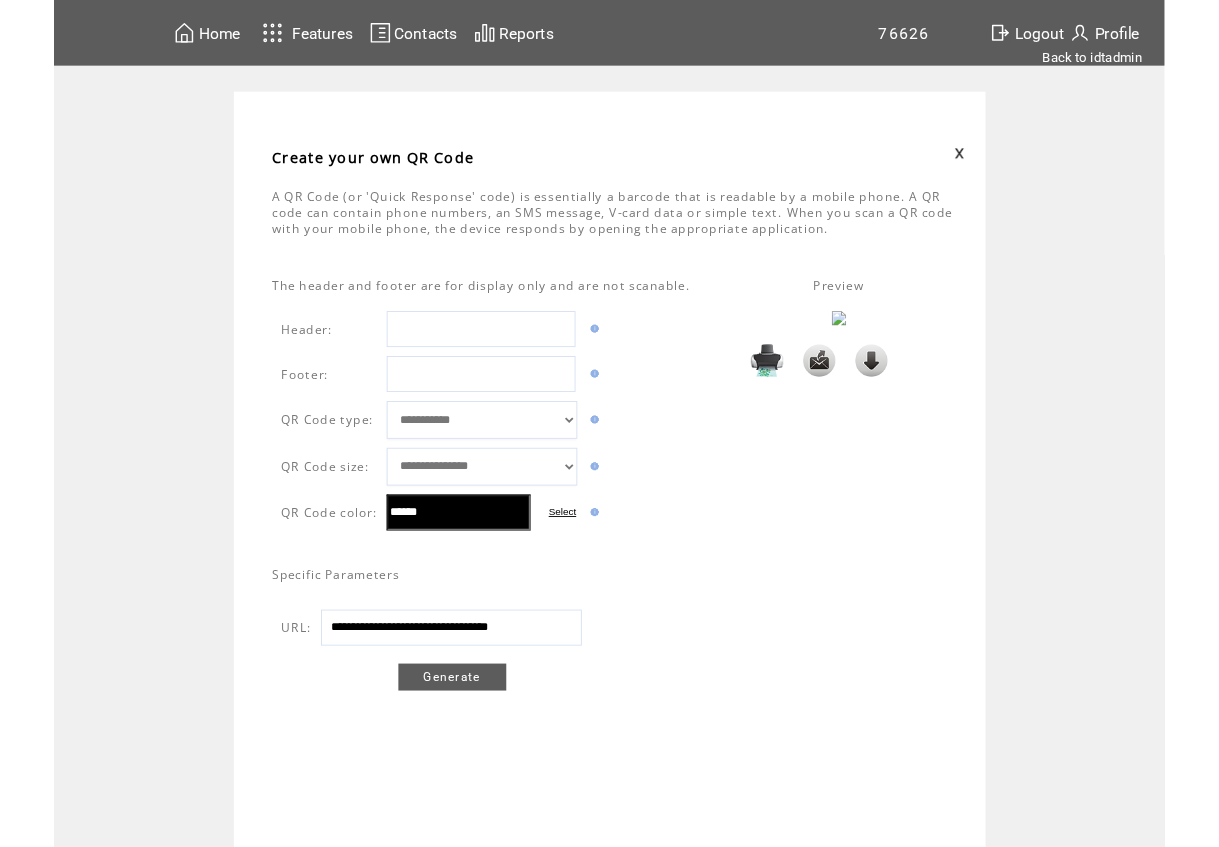 scroll, scrollTop: 0, scrollLeft: 0, axis: both 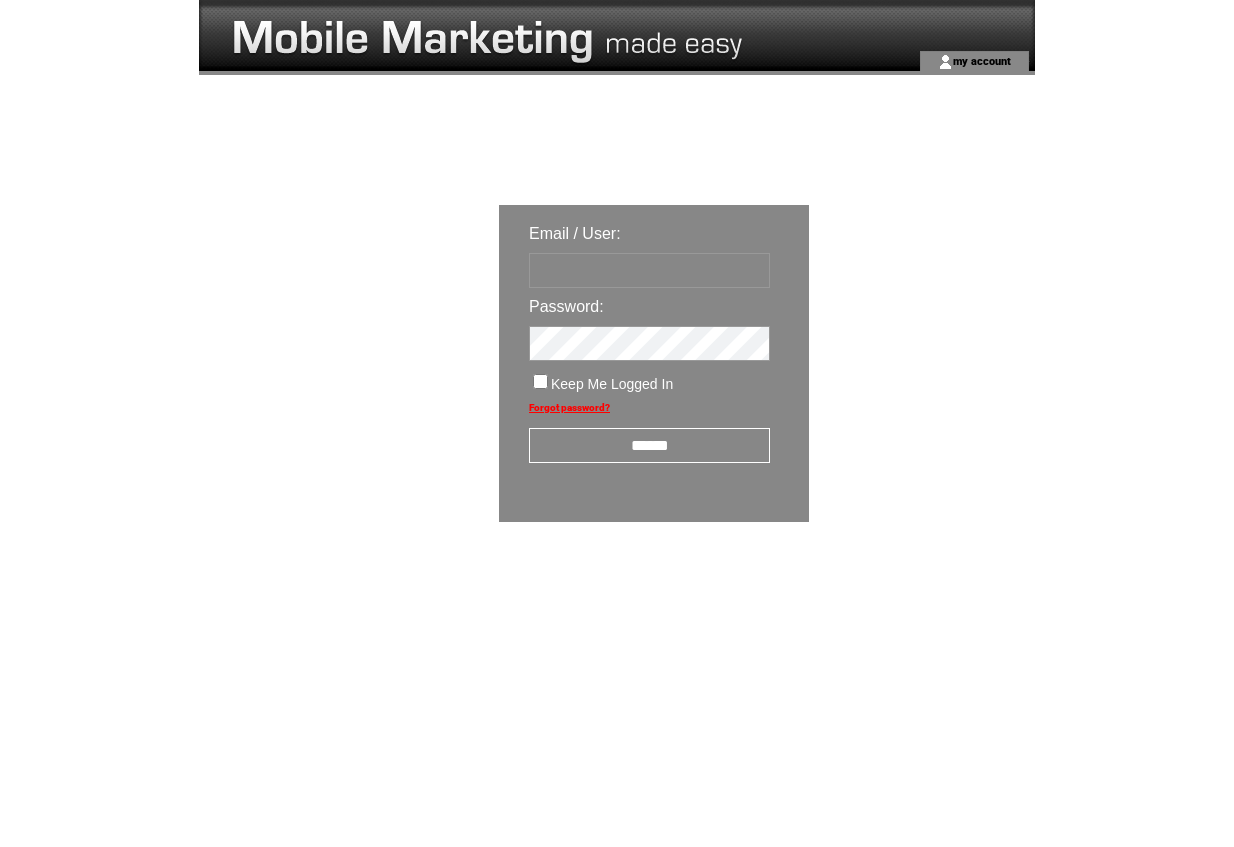 type on "********" 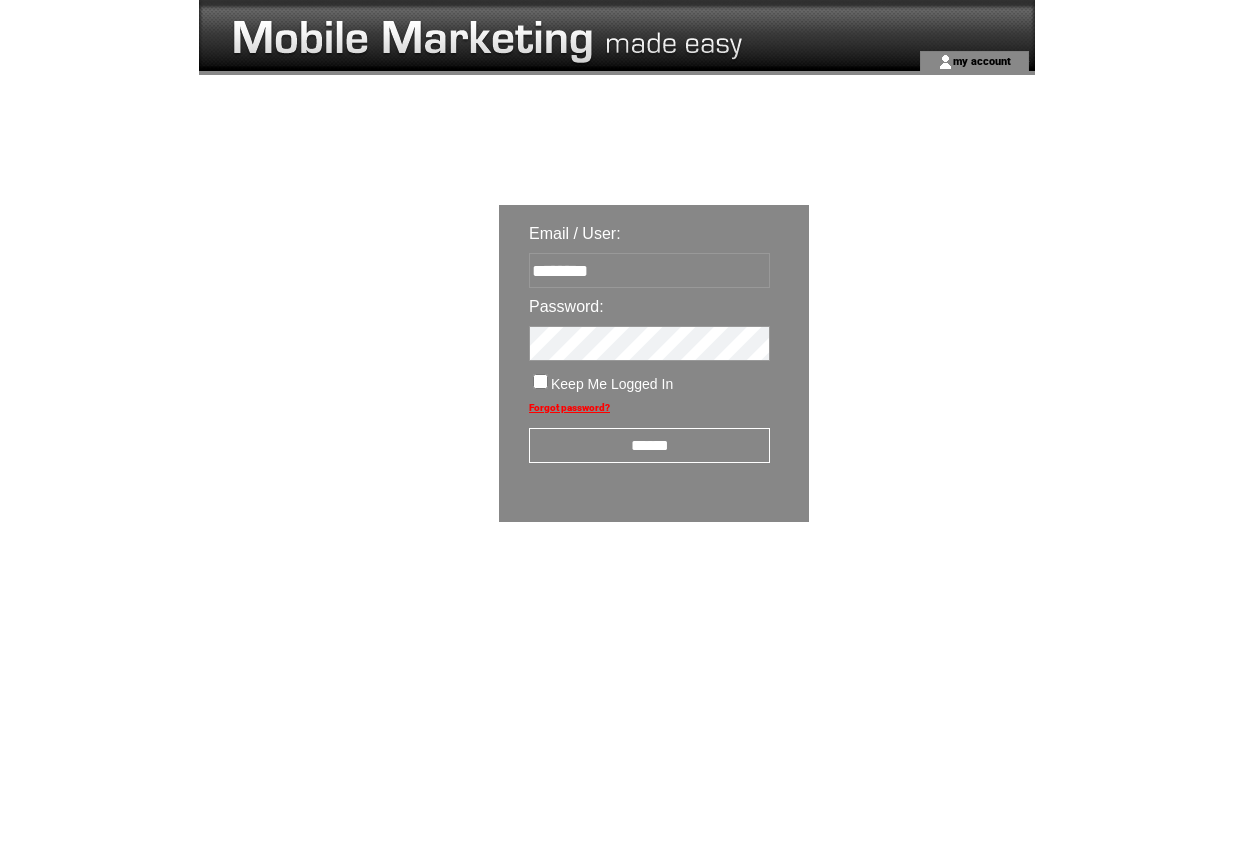 click on "******" at bounding box center (649, 445) 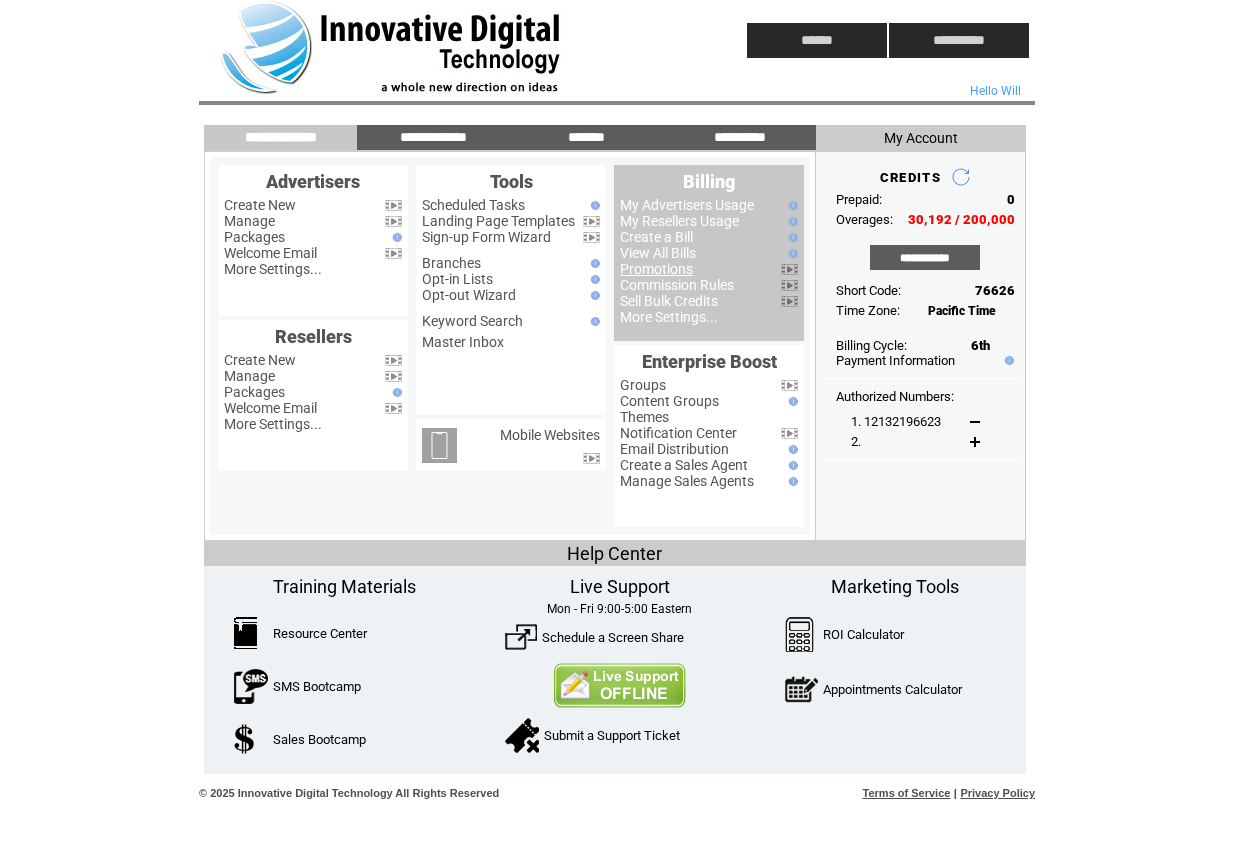 scroll, scrollTop: 0, scrollLeft: 0, axis: both 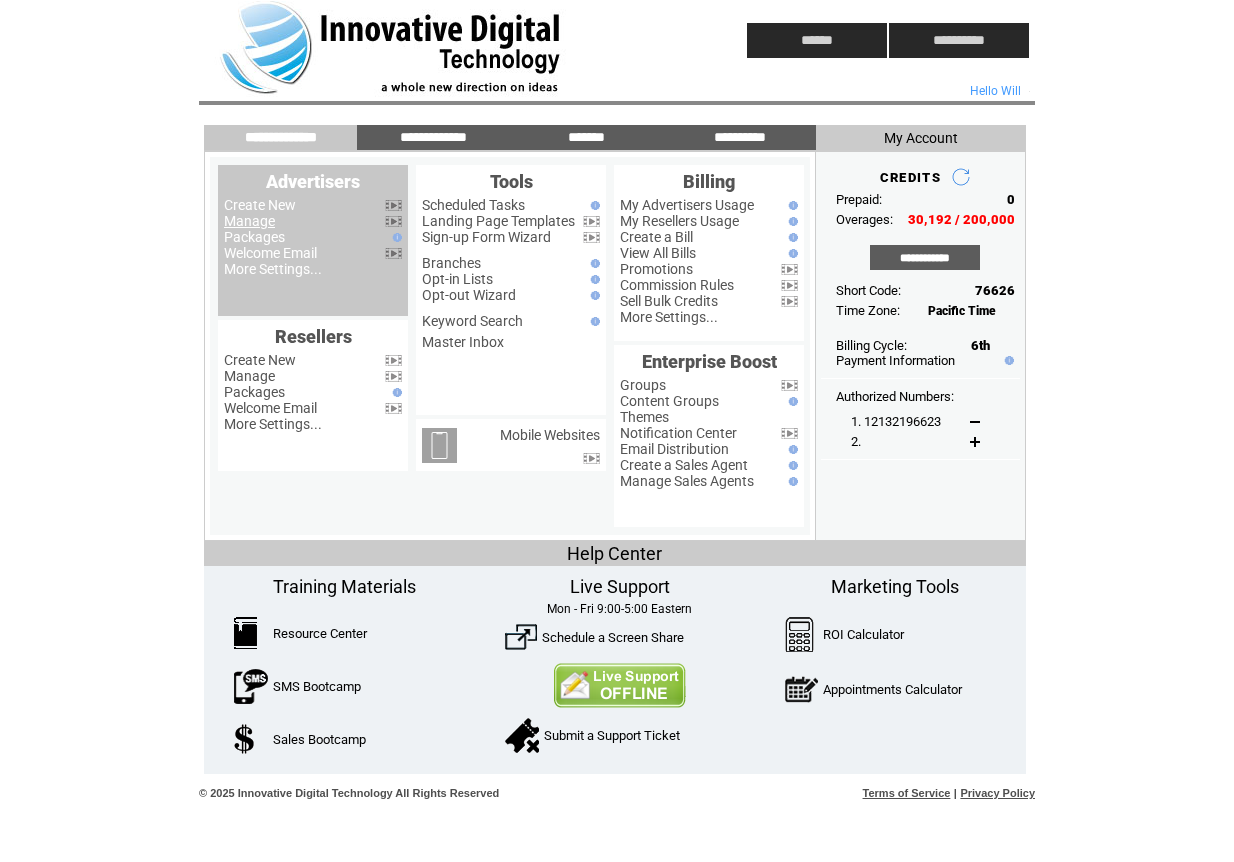 click on "Manage" at bounding box center [249, 221] 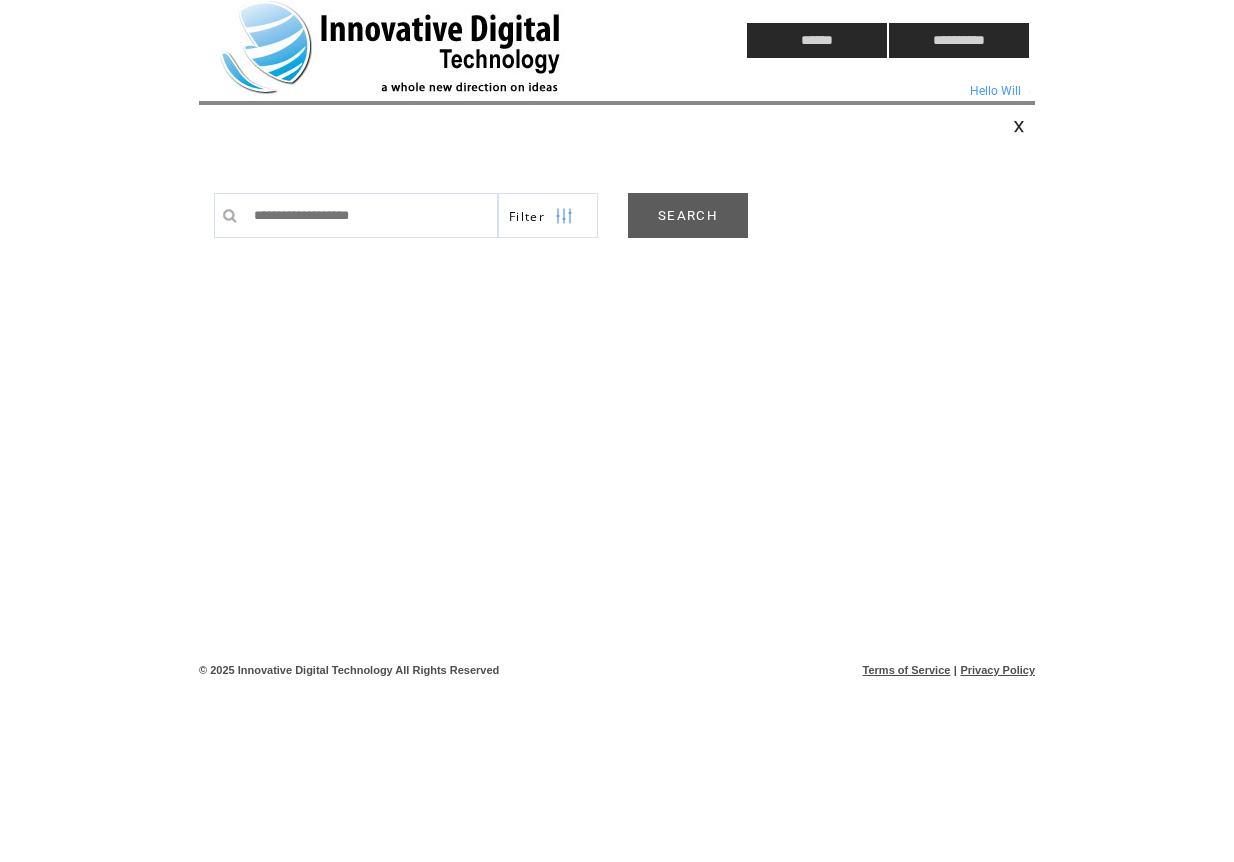 scroll, scrollTop: 0, scrollLeft: 0, axis: both 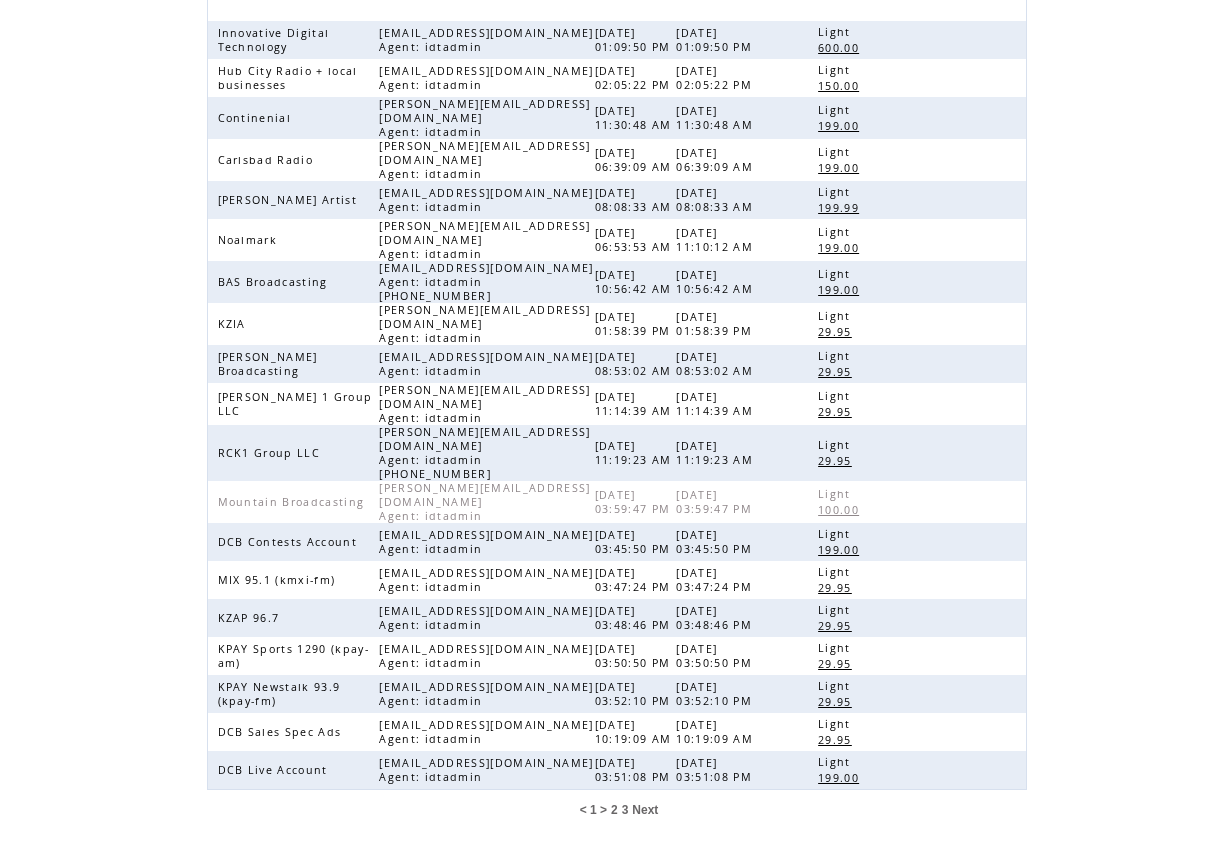 click on "3" at bounding box center [625, 810] 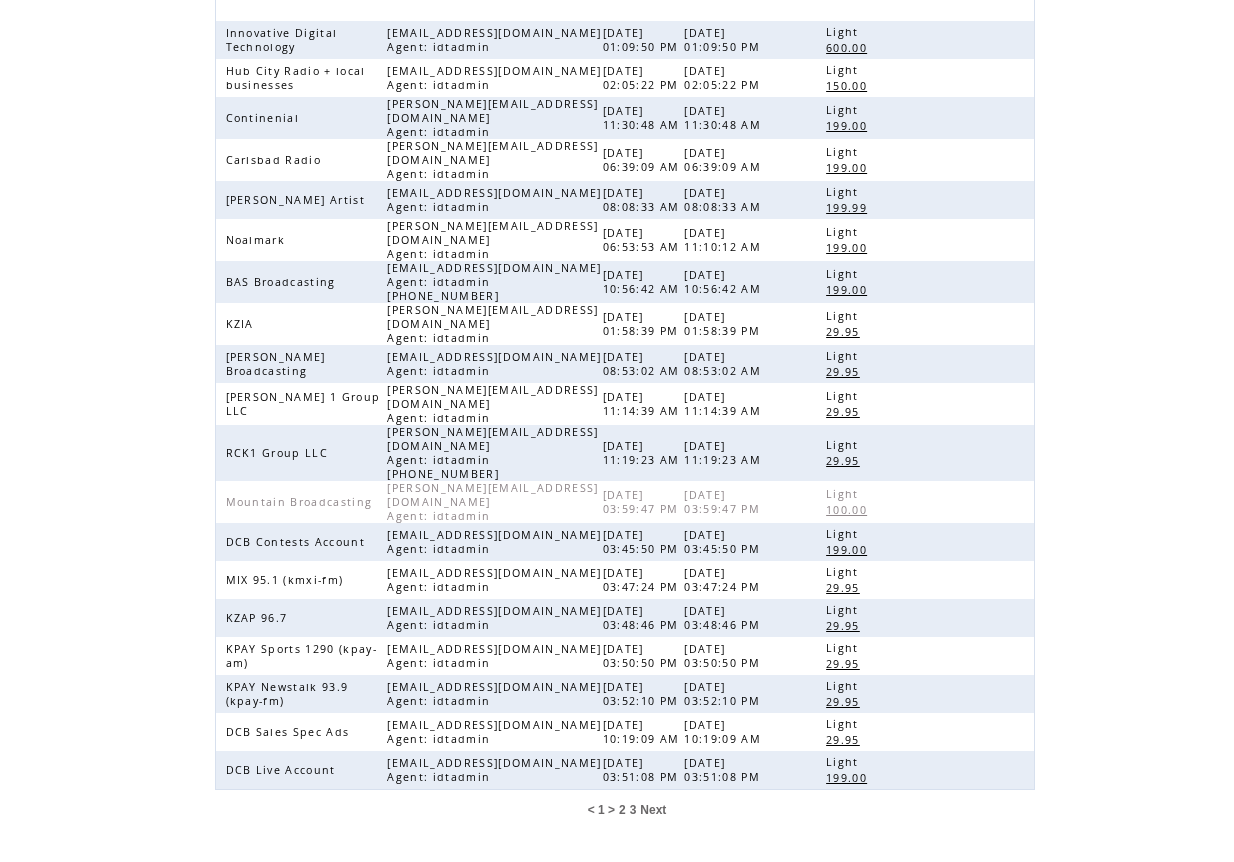 scroll, scrollTop: 0, scrollLeft: 0, axis: both 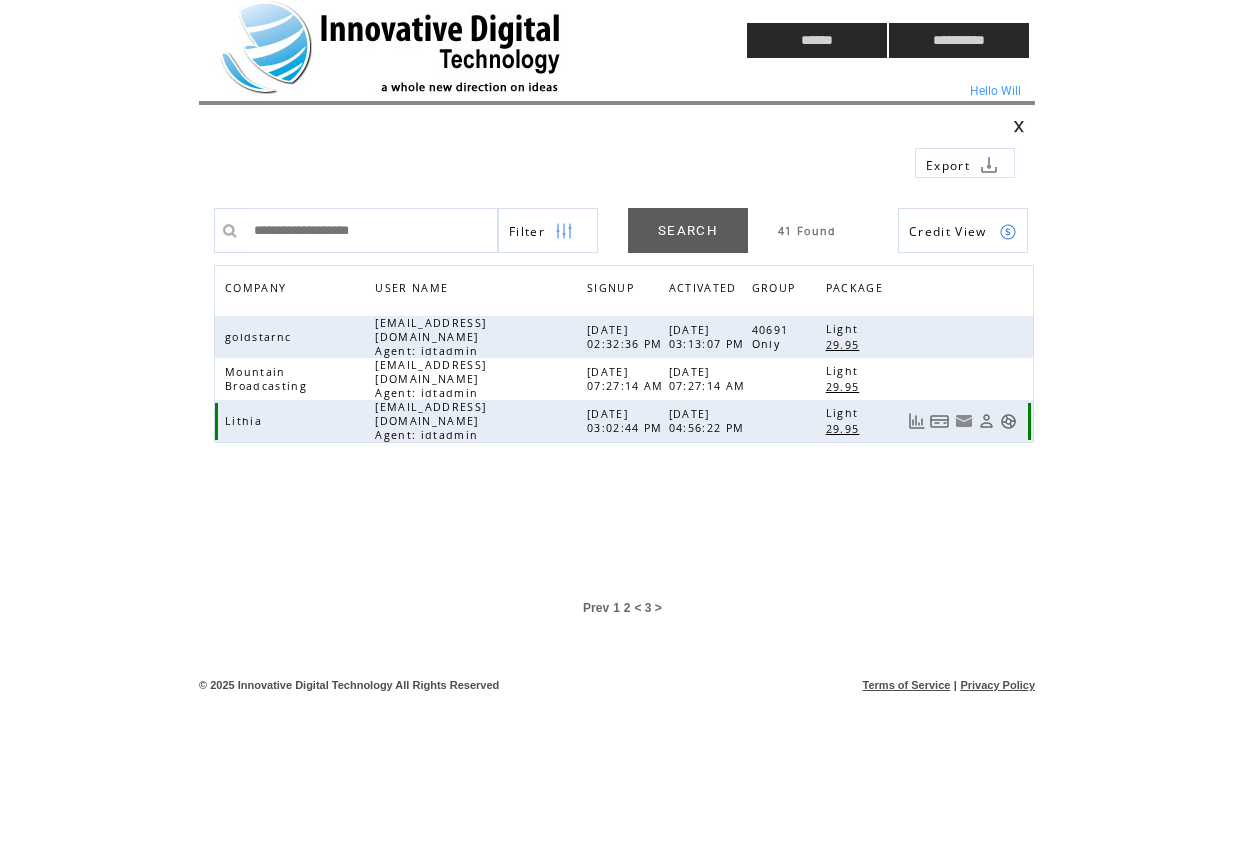 click at bounding box center (1008, 421) 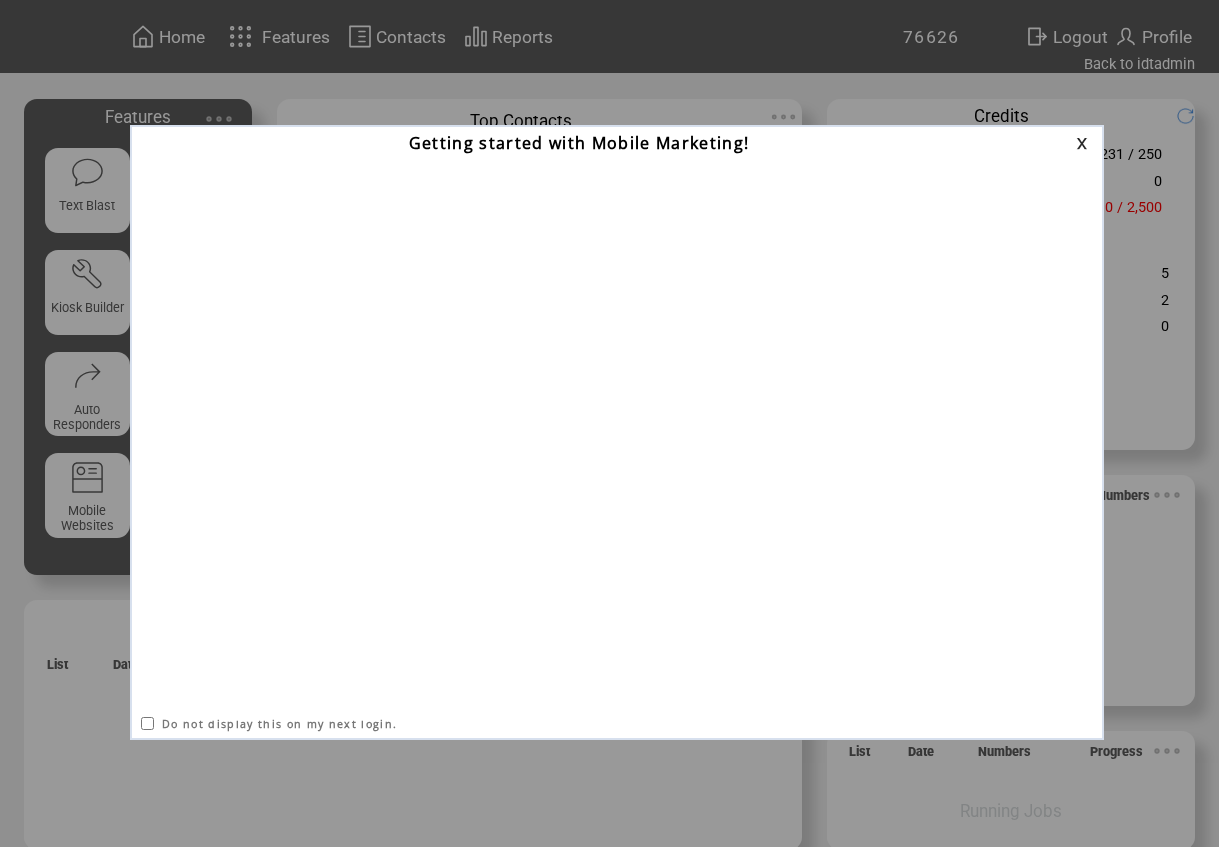 scroll, scrollTop: 0, scrollLeft: 0, axis: both 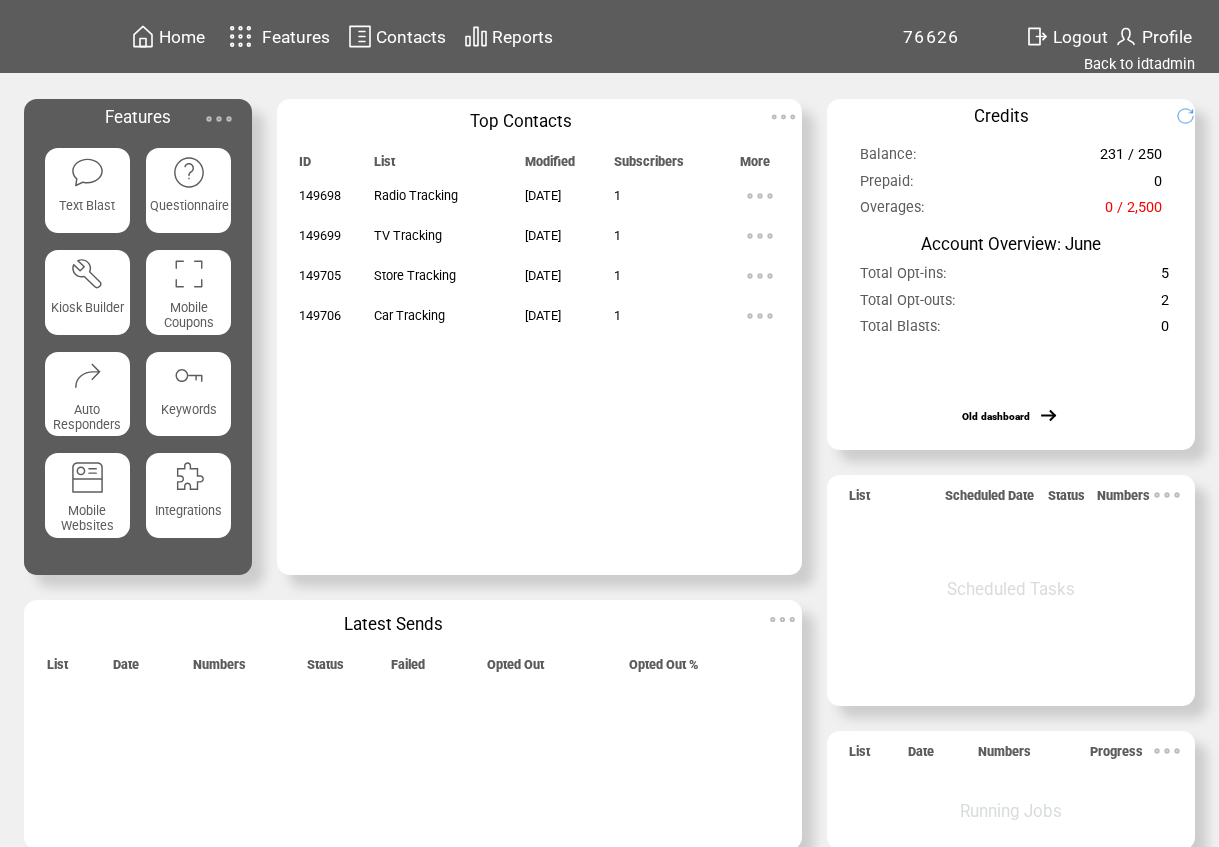 click on "Contacts" at bounding box center [397, 36] 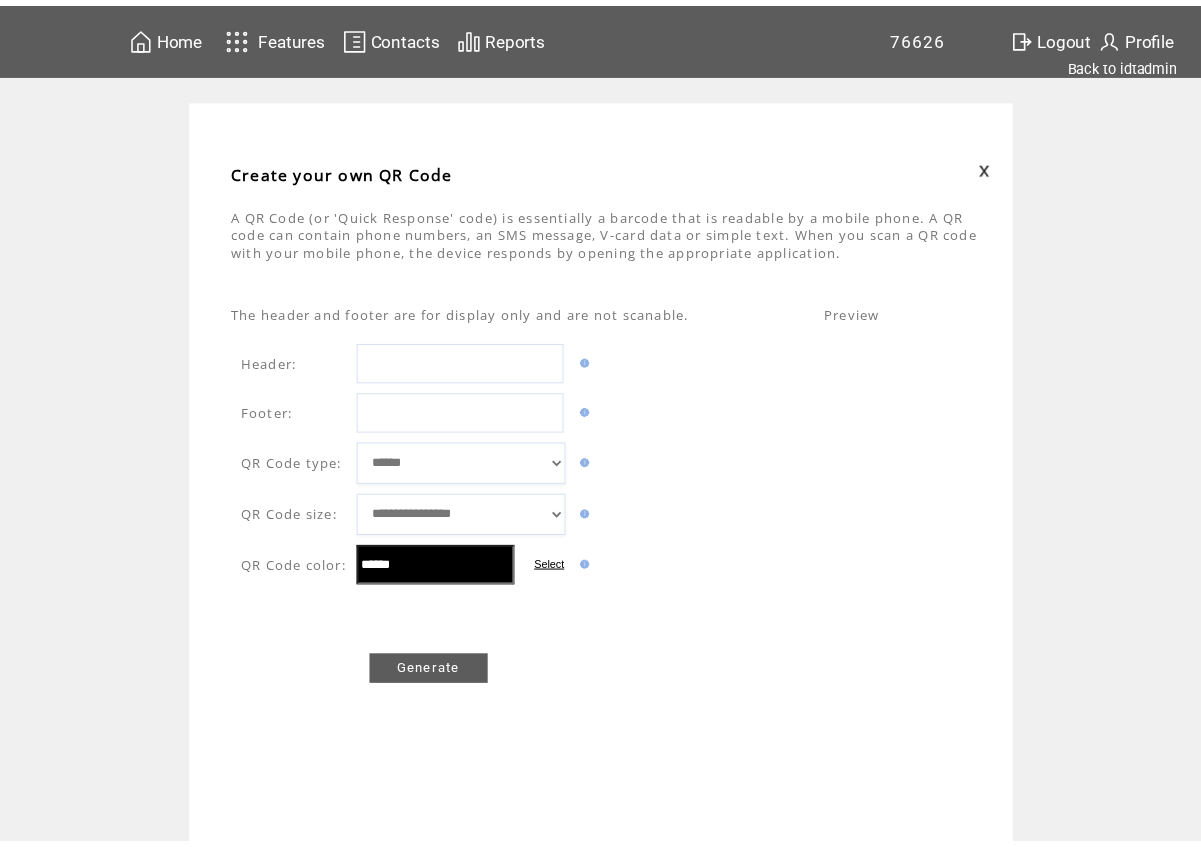 scroll, scrollTop: 0, scrollLeft: 0, axis: both 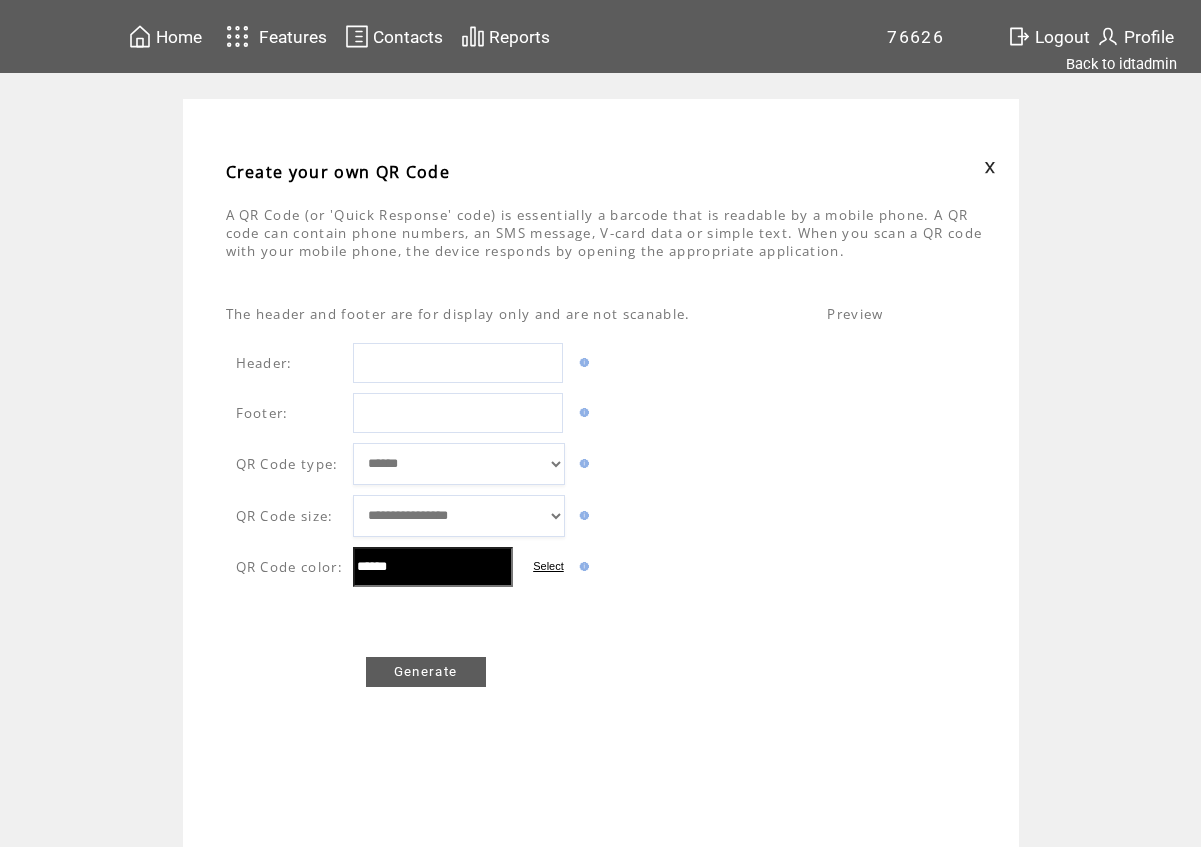 click on "**********" at bounding box center [459, 464] 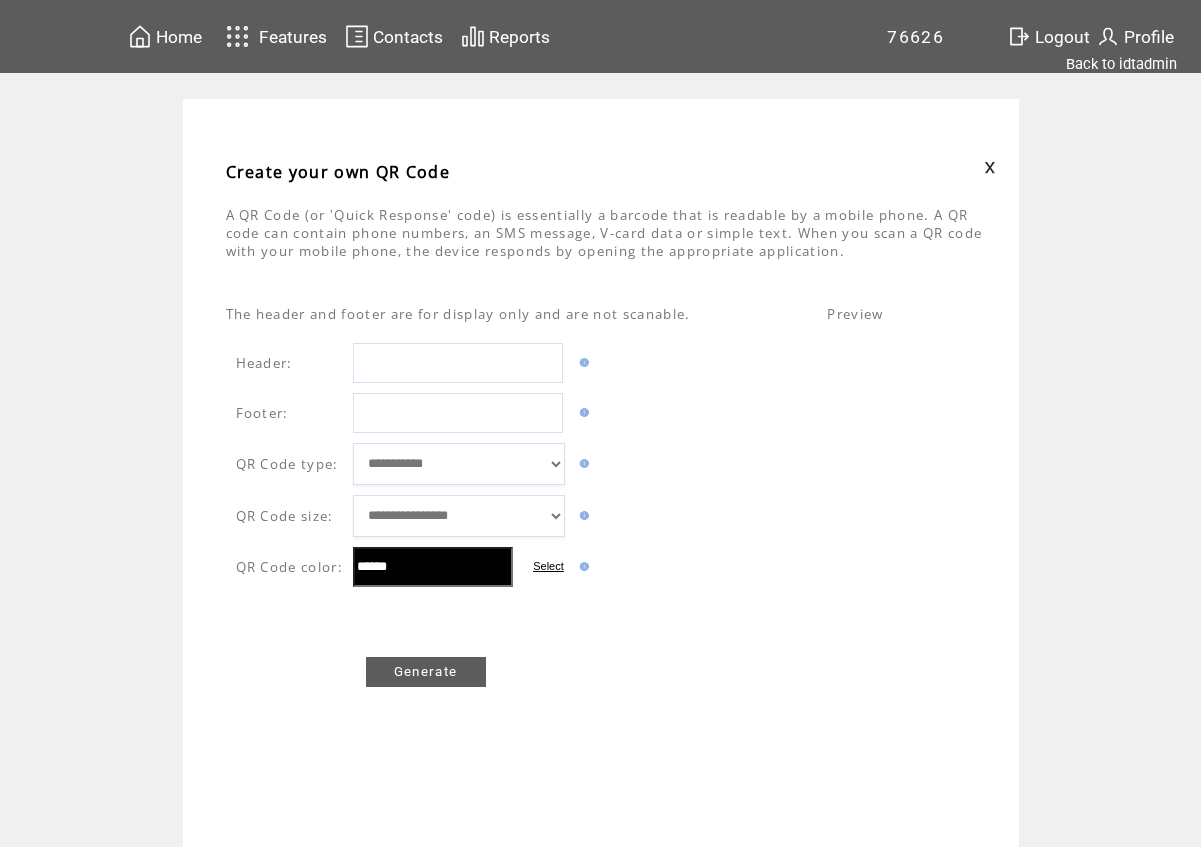 click on "**********" at bounding box center [459, 464] 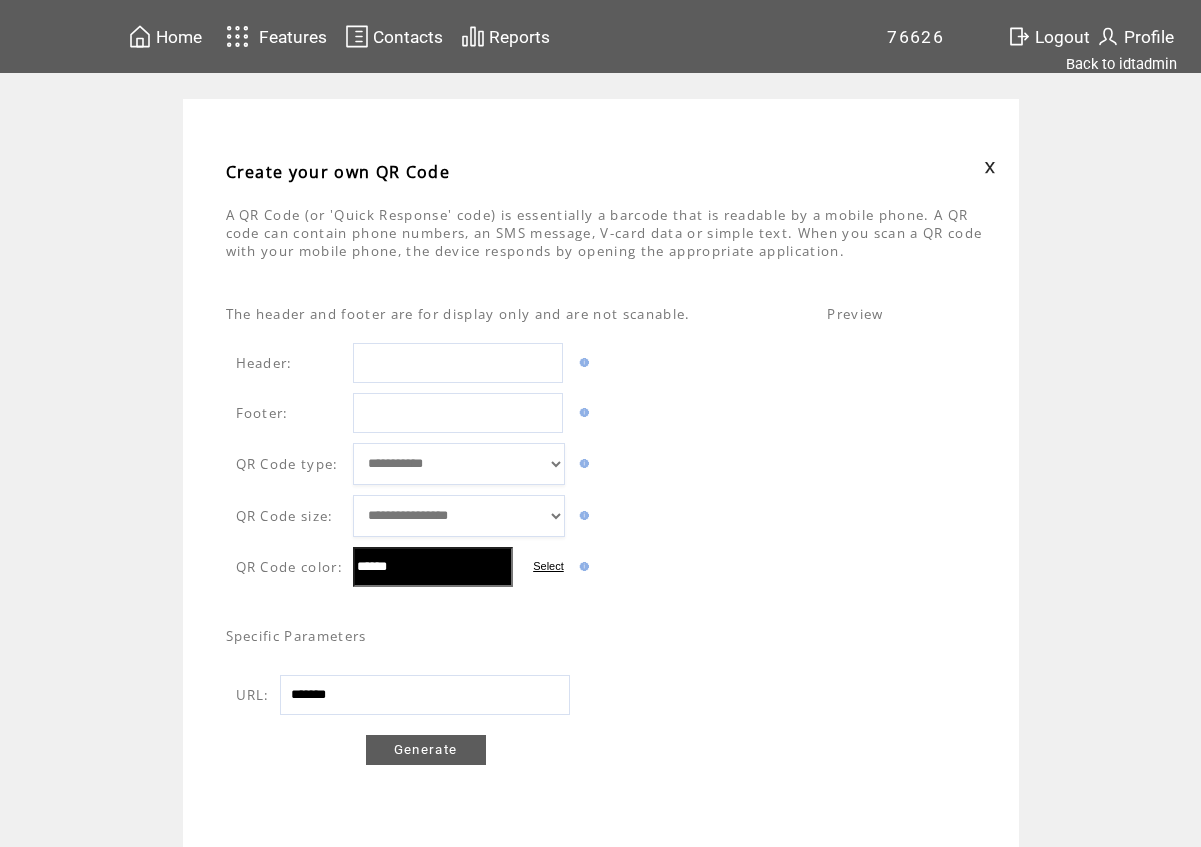 click on "**********" at bounding box center [459, 516] 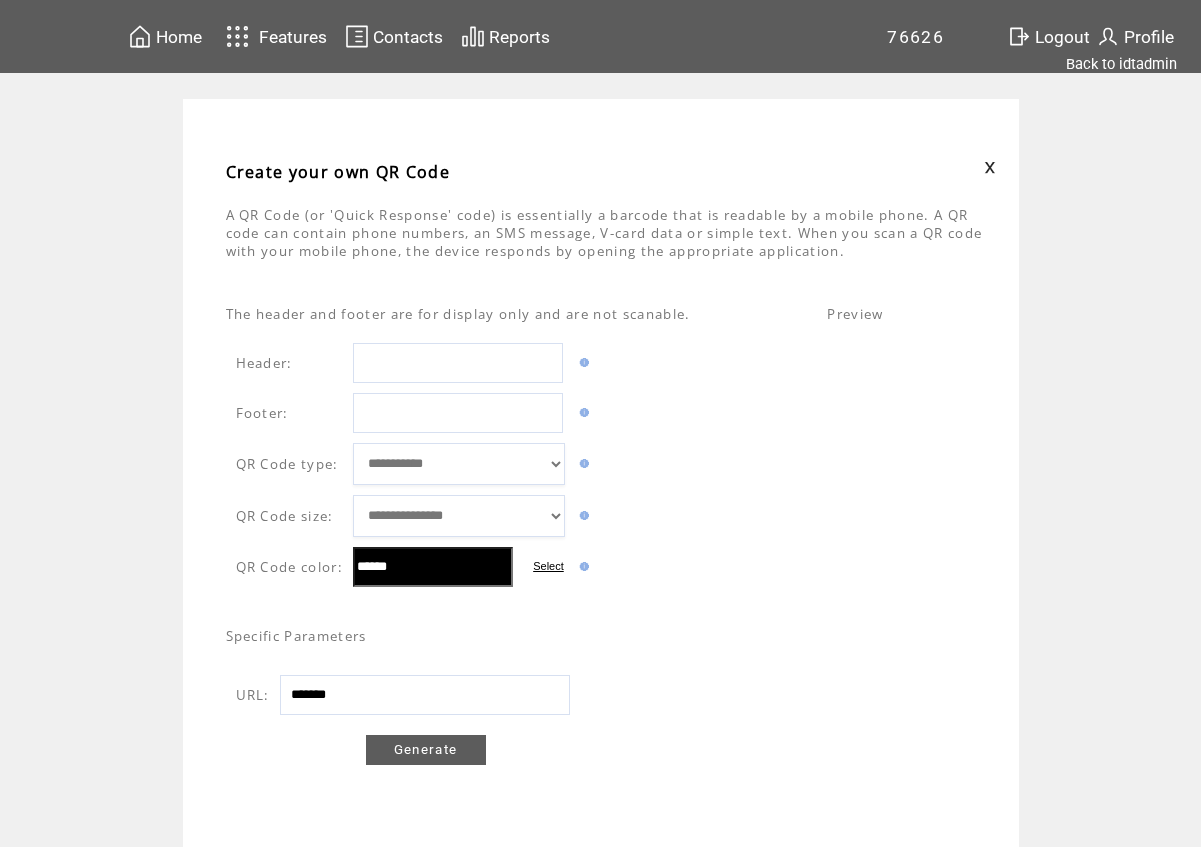 click on "*******" at bounding box center [425, 695] 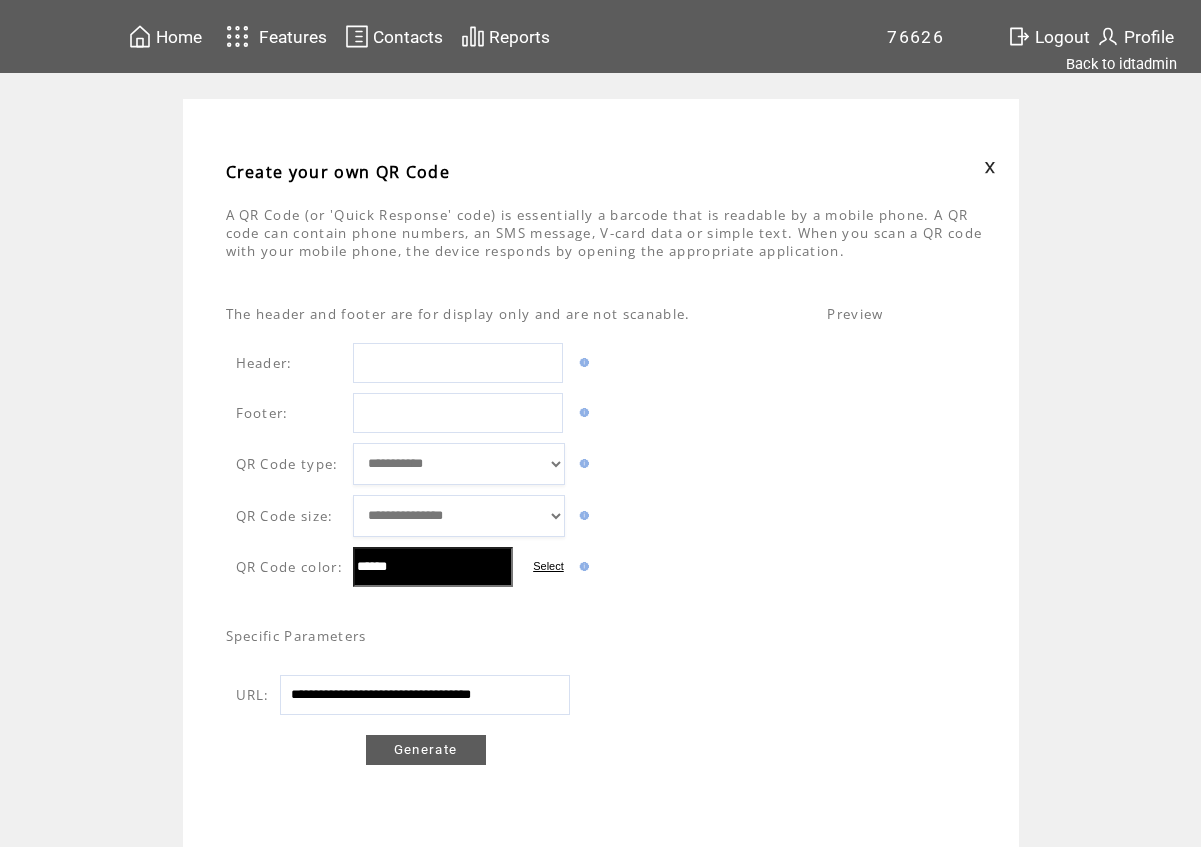 scroll, scrollTop: 0, scrollLeft: 27, axis: horizontal 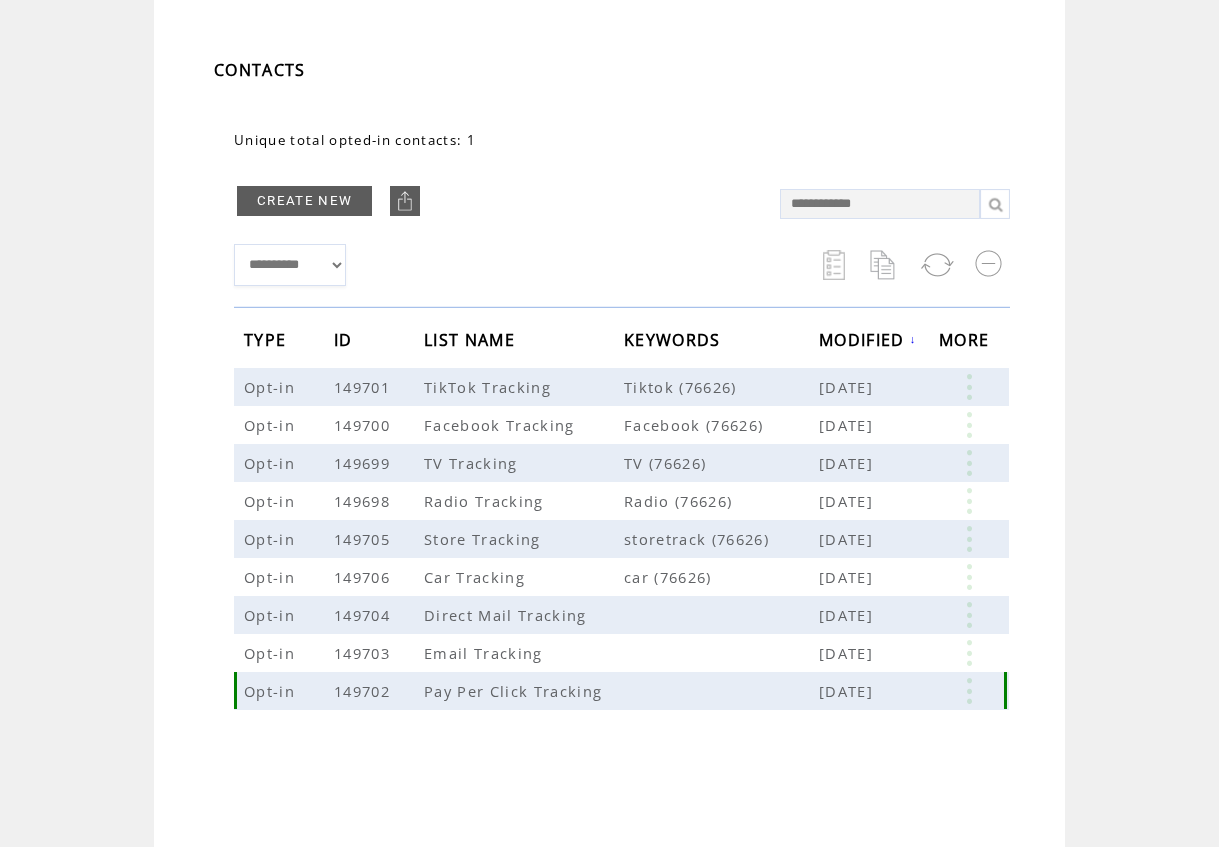 click at bounding box center [969, 691] 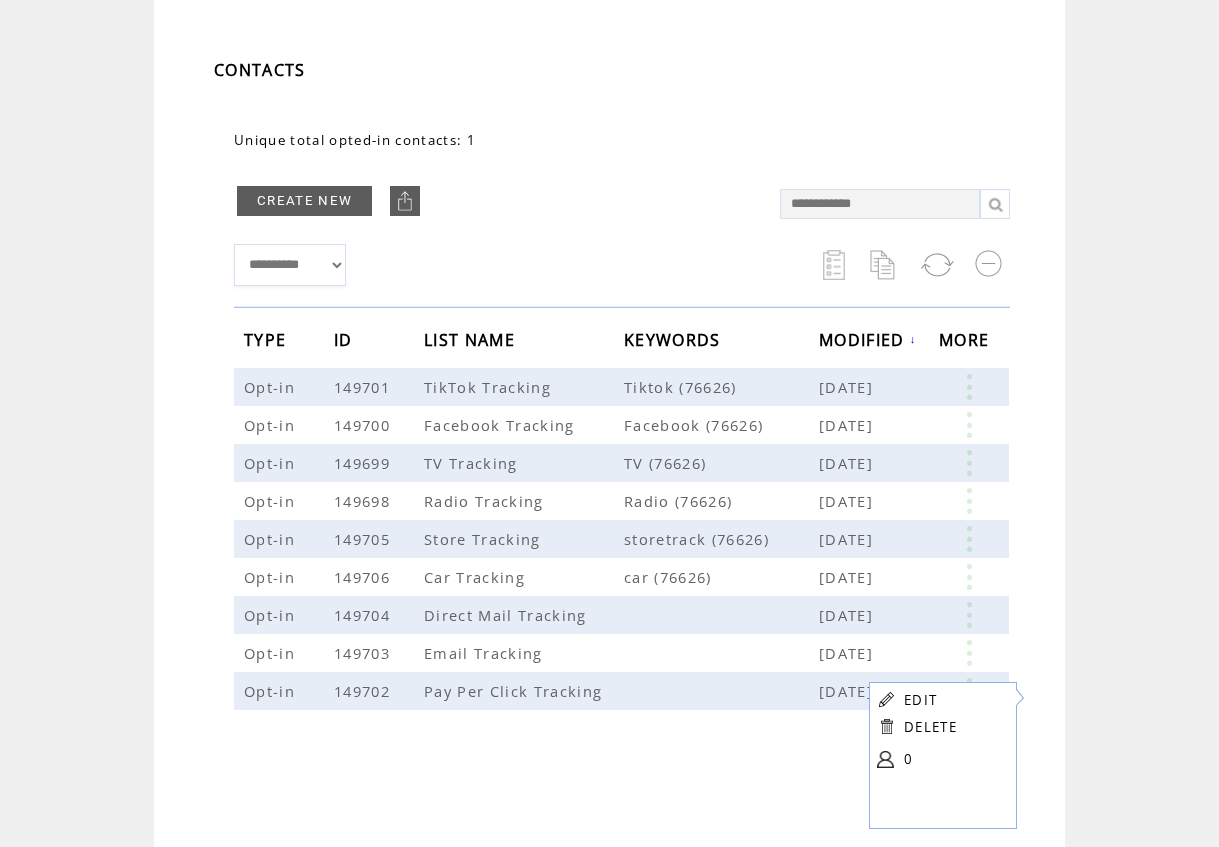 click on "EDIT" at bounding box center [920, 700] 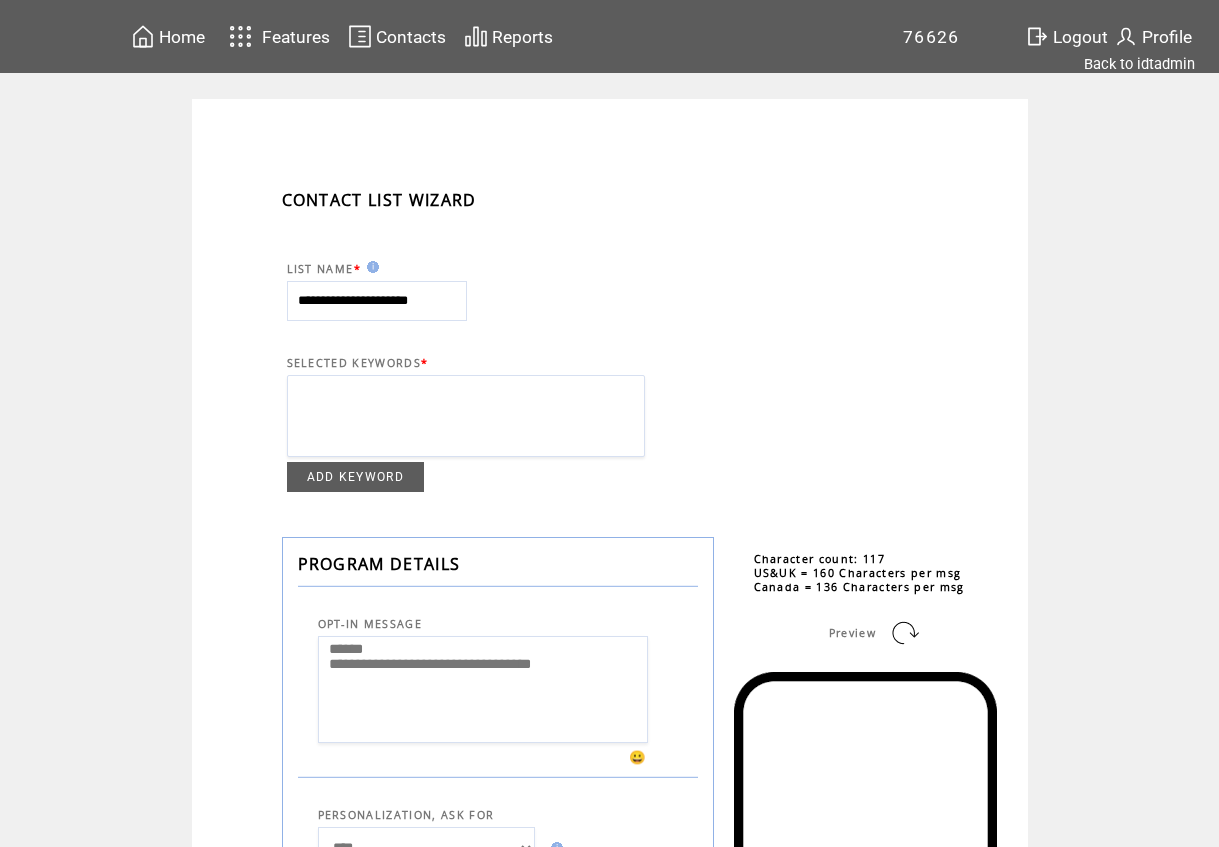 scroll, scrollTop: 0, scrollLeft: 0, axis: both 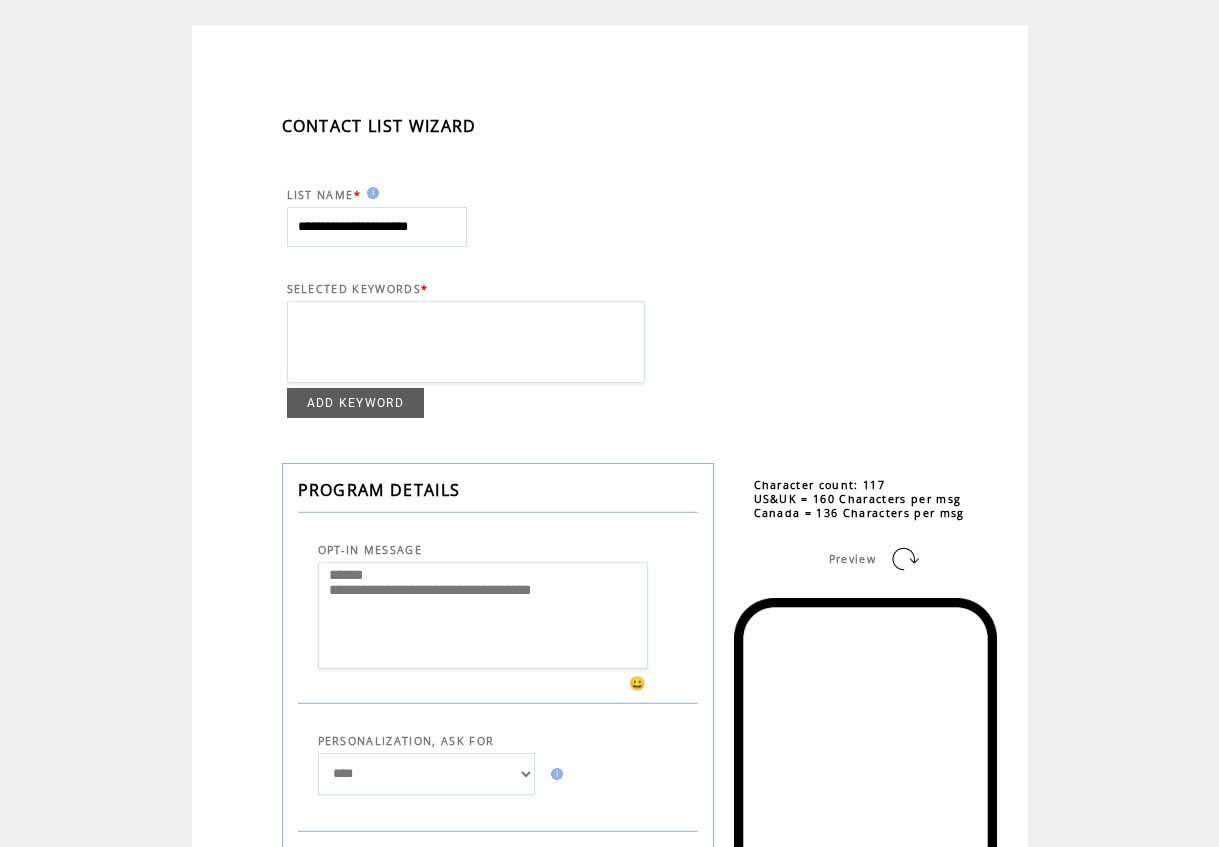 click on "ADD KEYWORD" at bounding box center [356, 403] 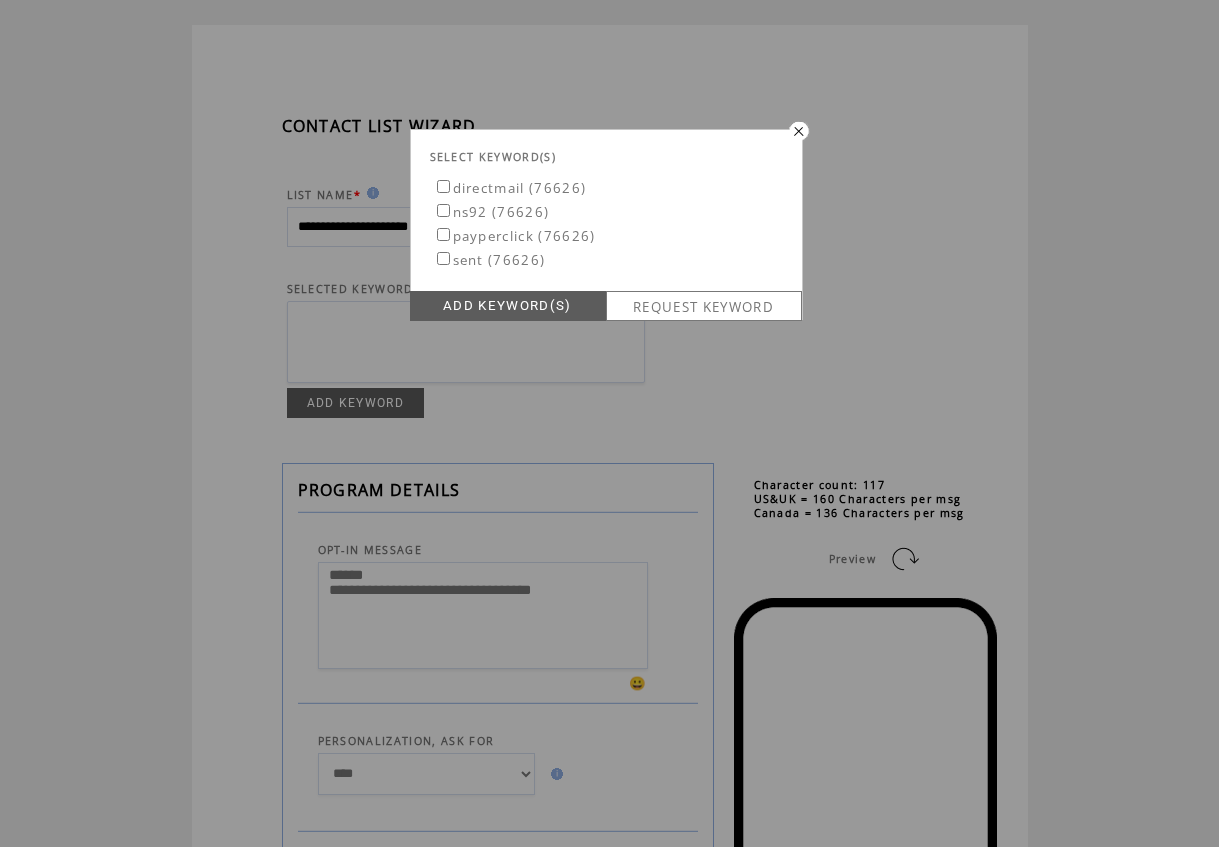 click on "payperclick (76626)" at bounding box center (514, 236) 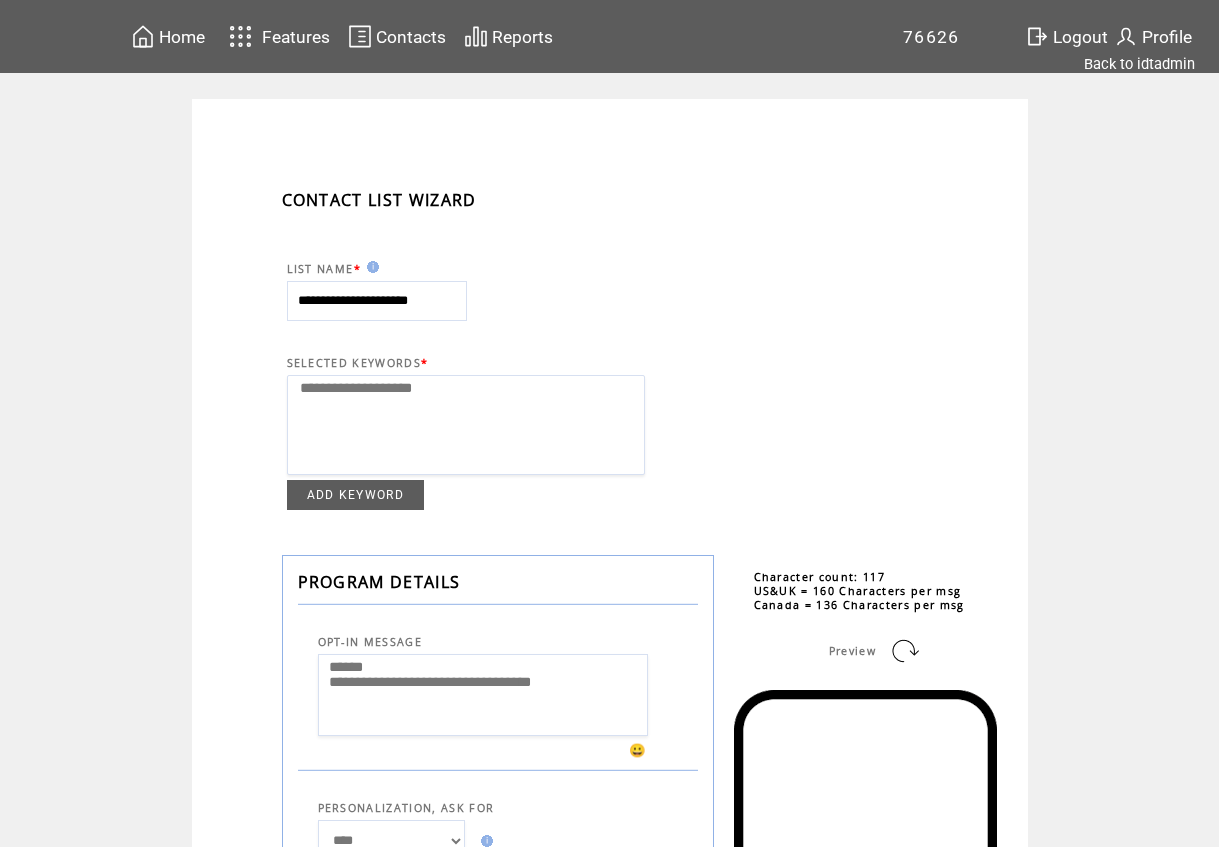 select 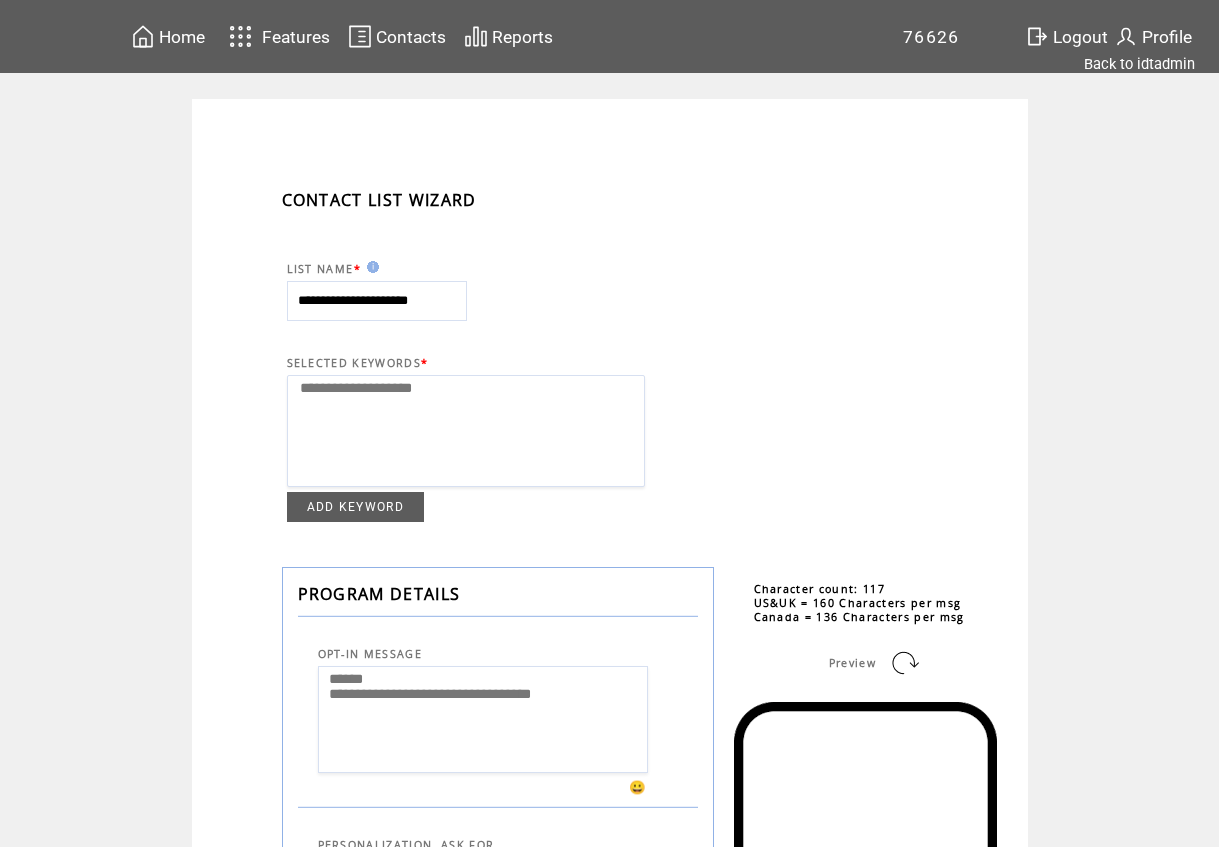scroll, scrollTop: 0, scrollLeft: 0, axis: both 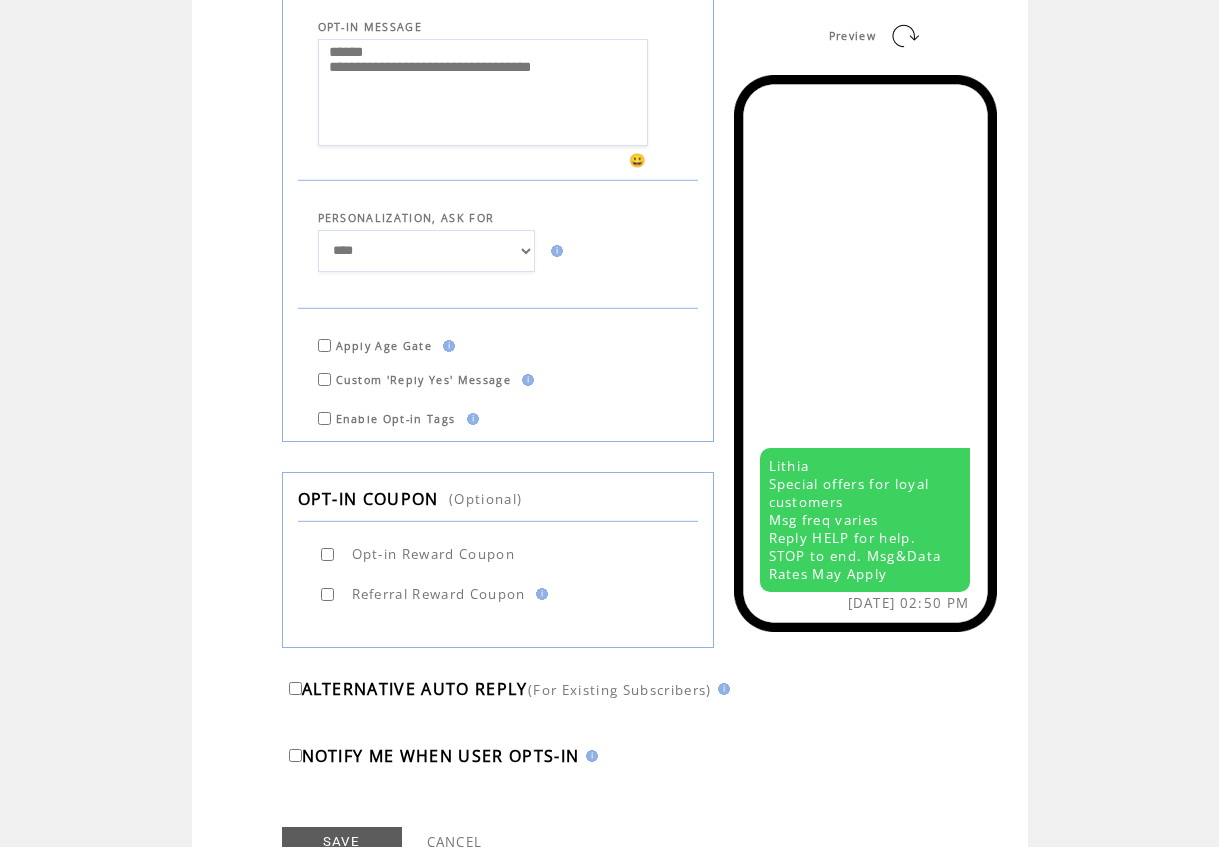 click on "SAVE" at bounding box center [342, 842] 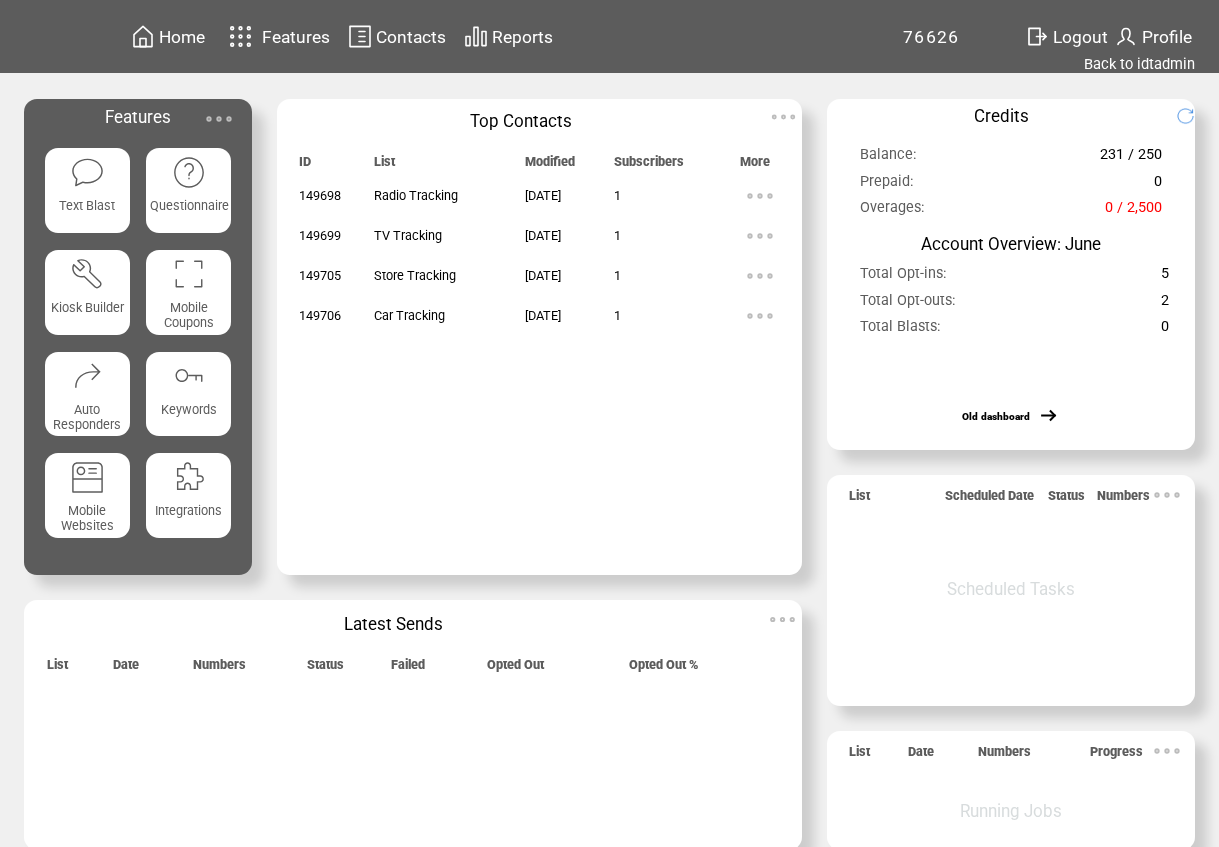 scroll, scrollTop: 0, scrollLeft: 0, axis: both 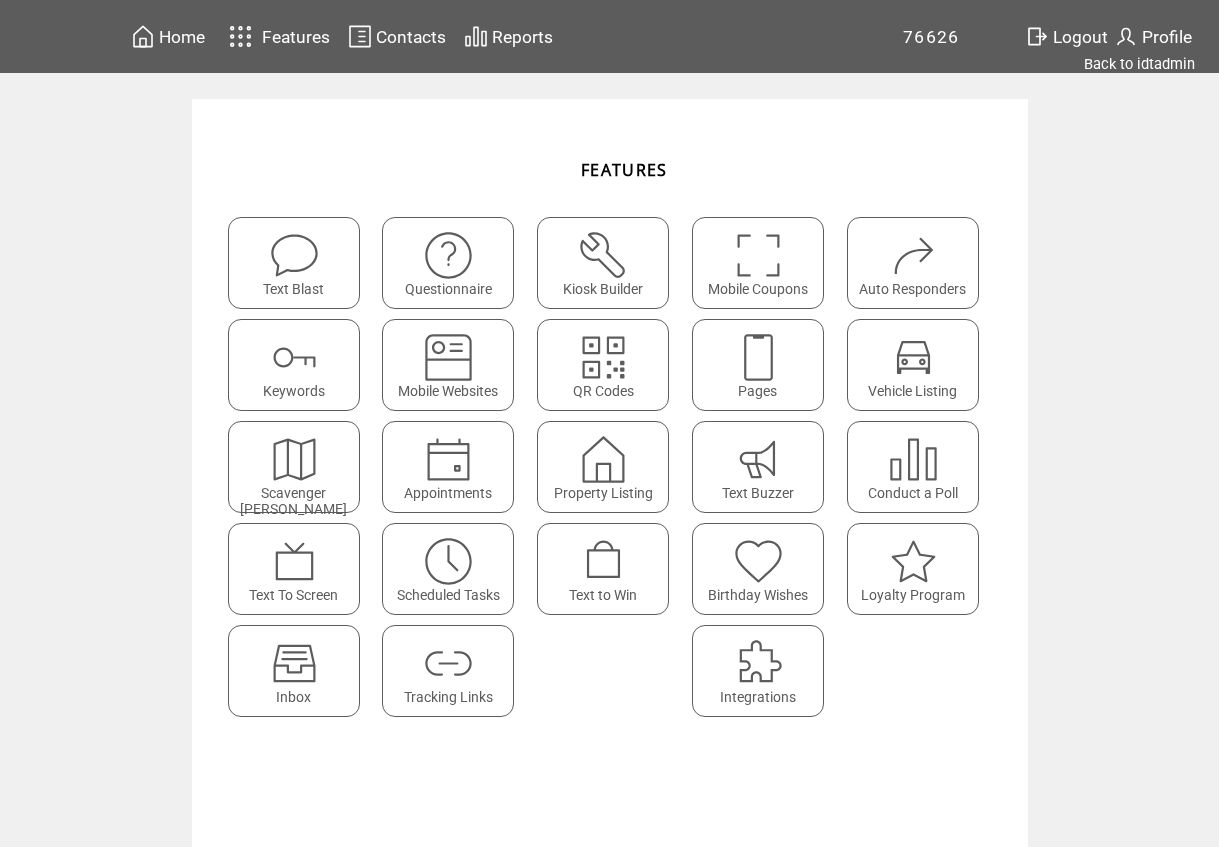 click on "Contacts" at bounding box center [411, 36] 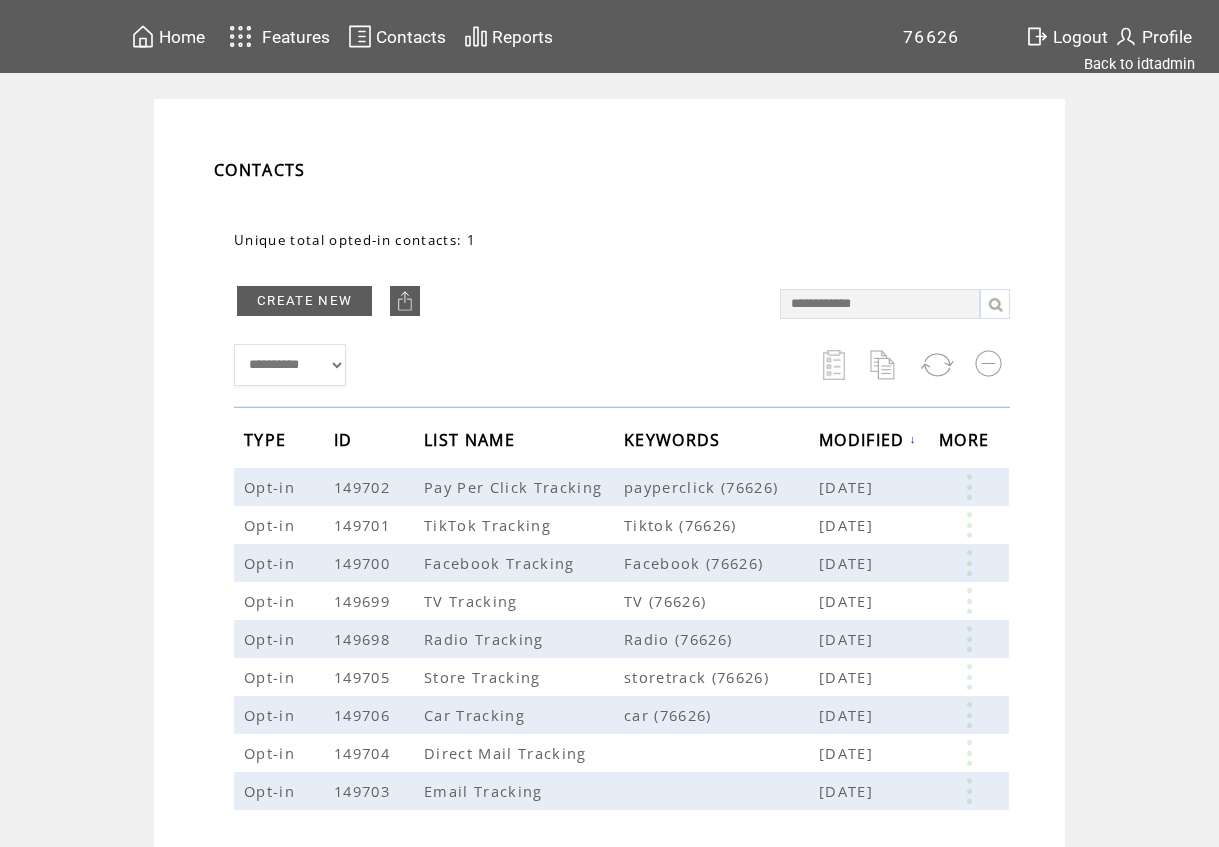 scroll, scrollTop: 0, scrollLeft: 0, axis: both 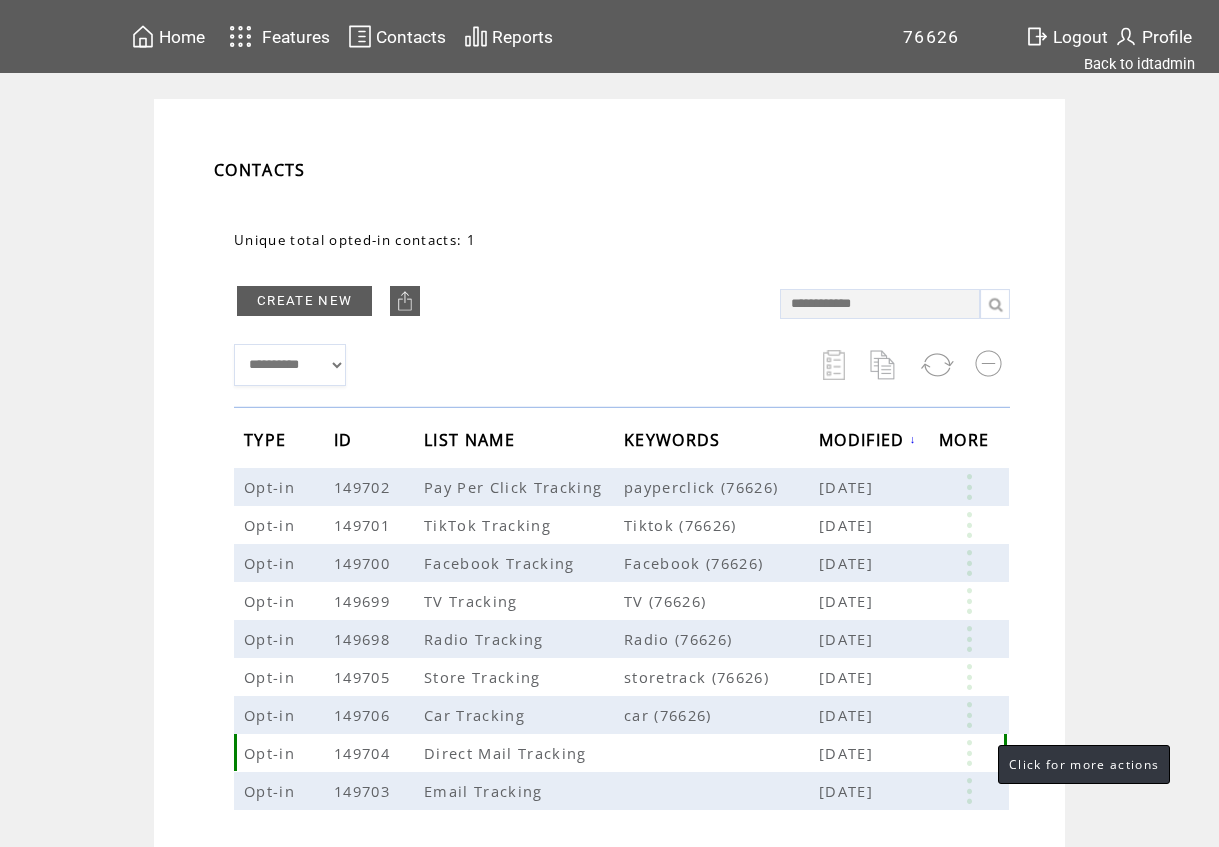click at bounding box center (969, 753) 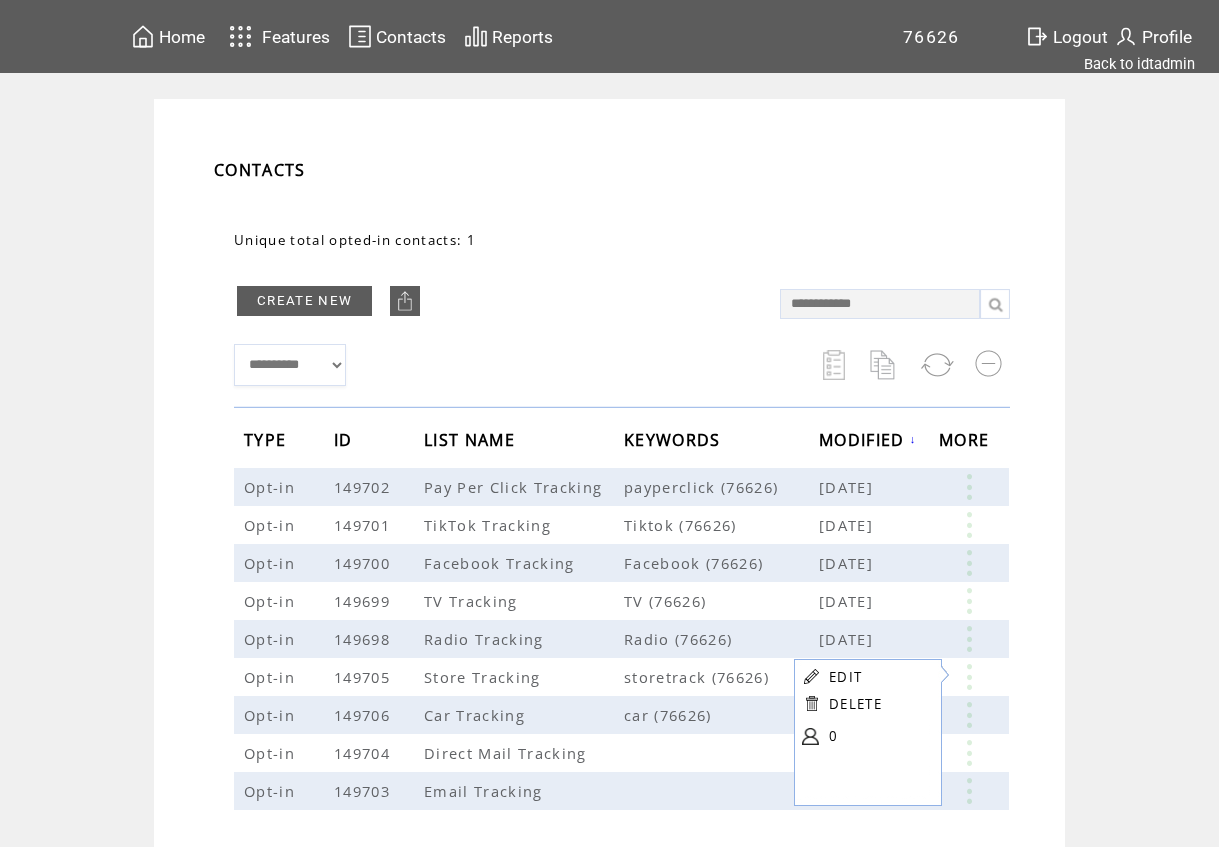 click on "EDIT" at bounding box center (845, 677) 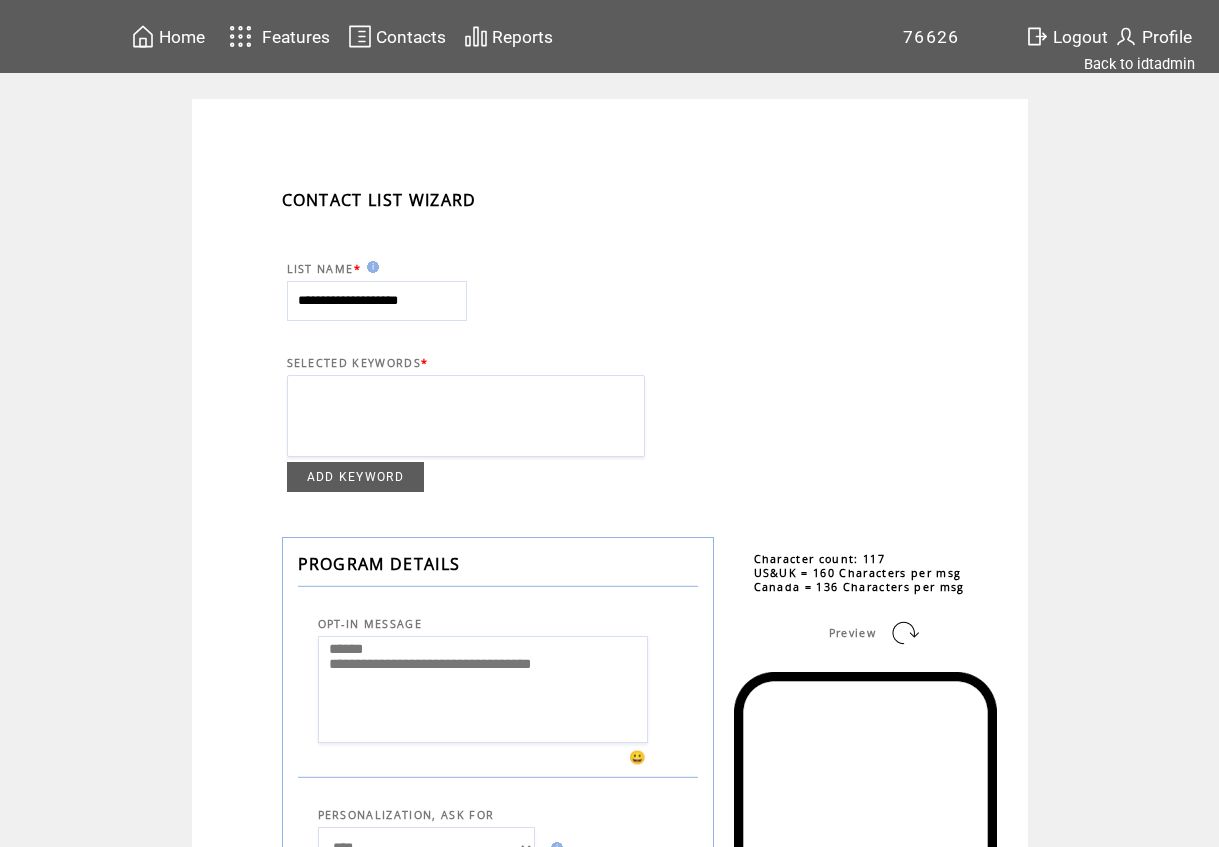 scroll, scrollTop: 0, scrollLeft: 0, axis: both 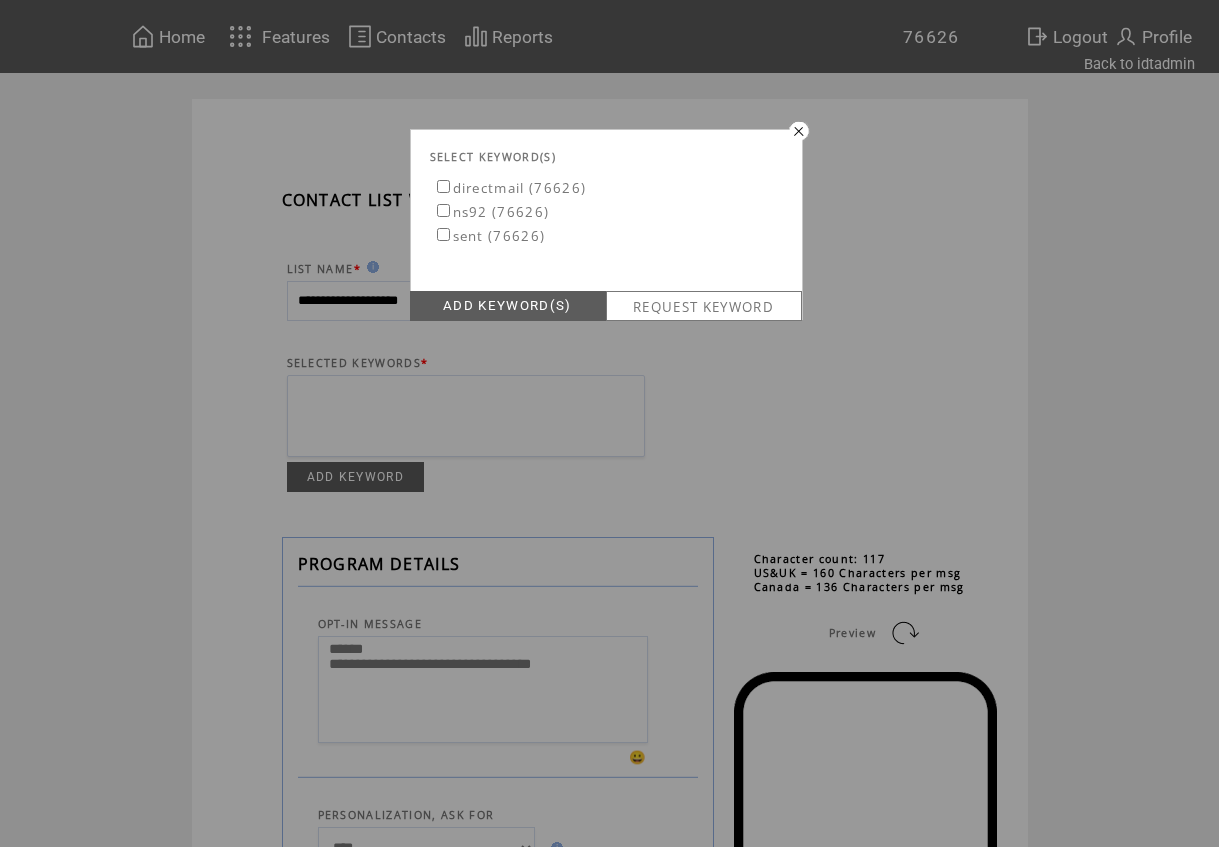 click on "directmail (76626)" at bounding box center (510, 188) 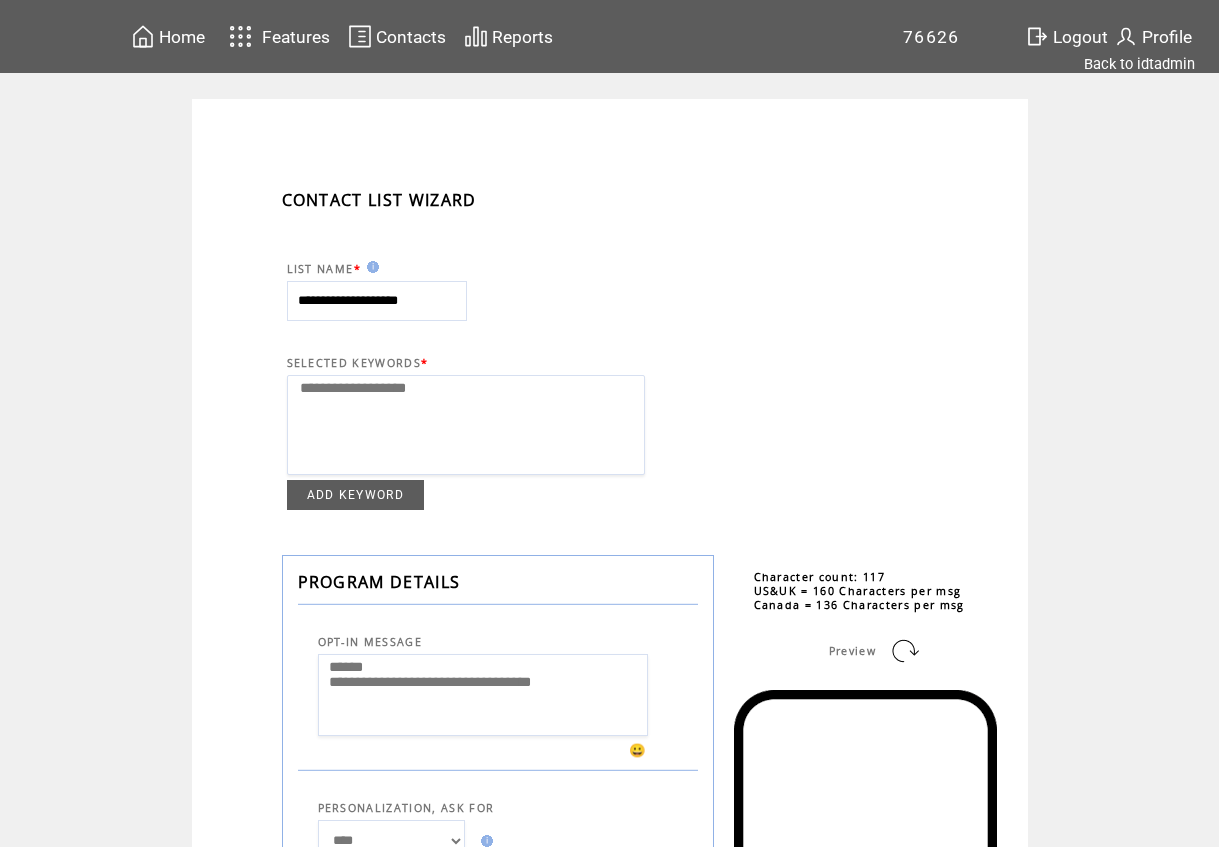 select 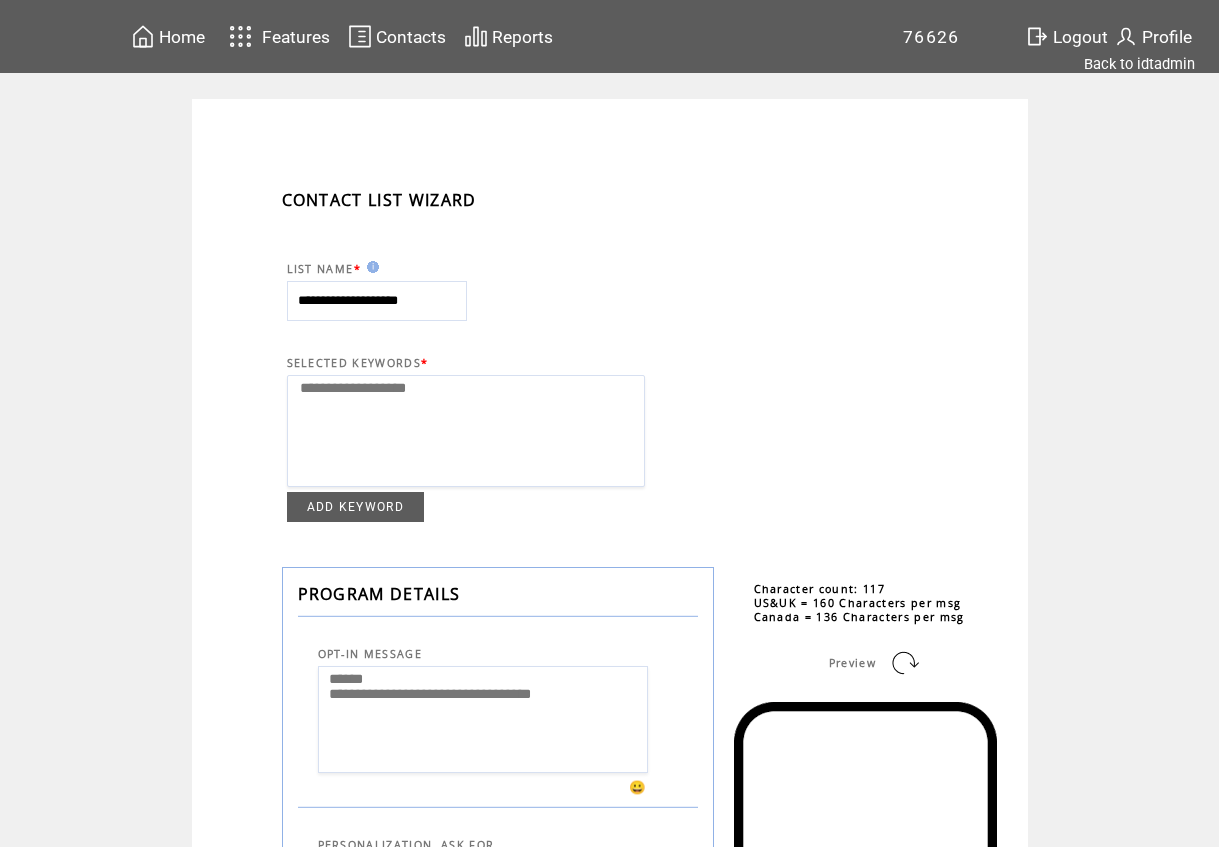 scroll, scrollTop: 0, scrollLeft: 0, axis: both 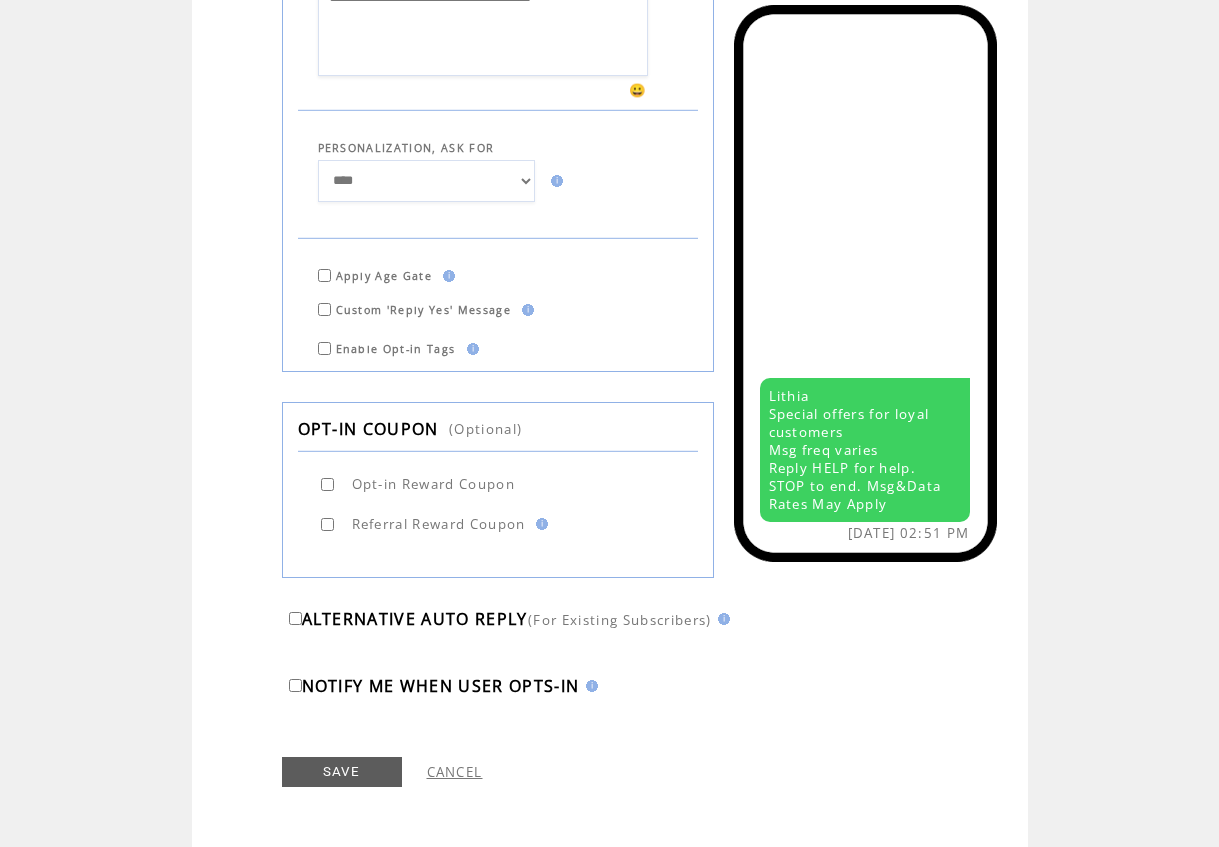 click on "SAVE" at bounding box center (342, 772) 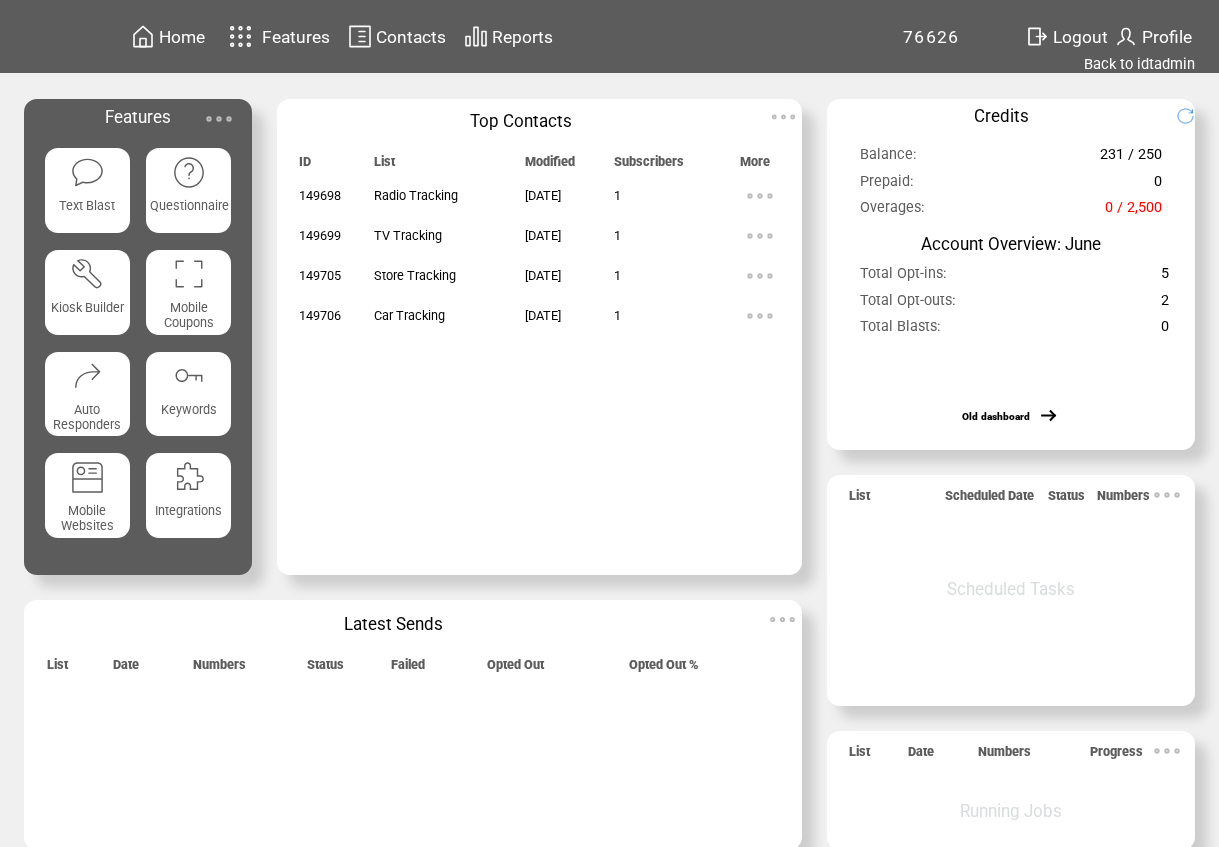 scroll, scrollTop: 0, scrollLeft: 0, axis: both 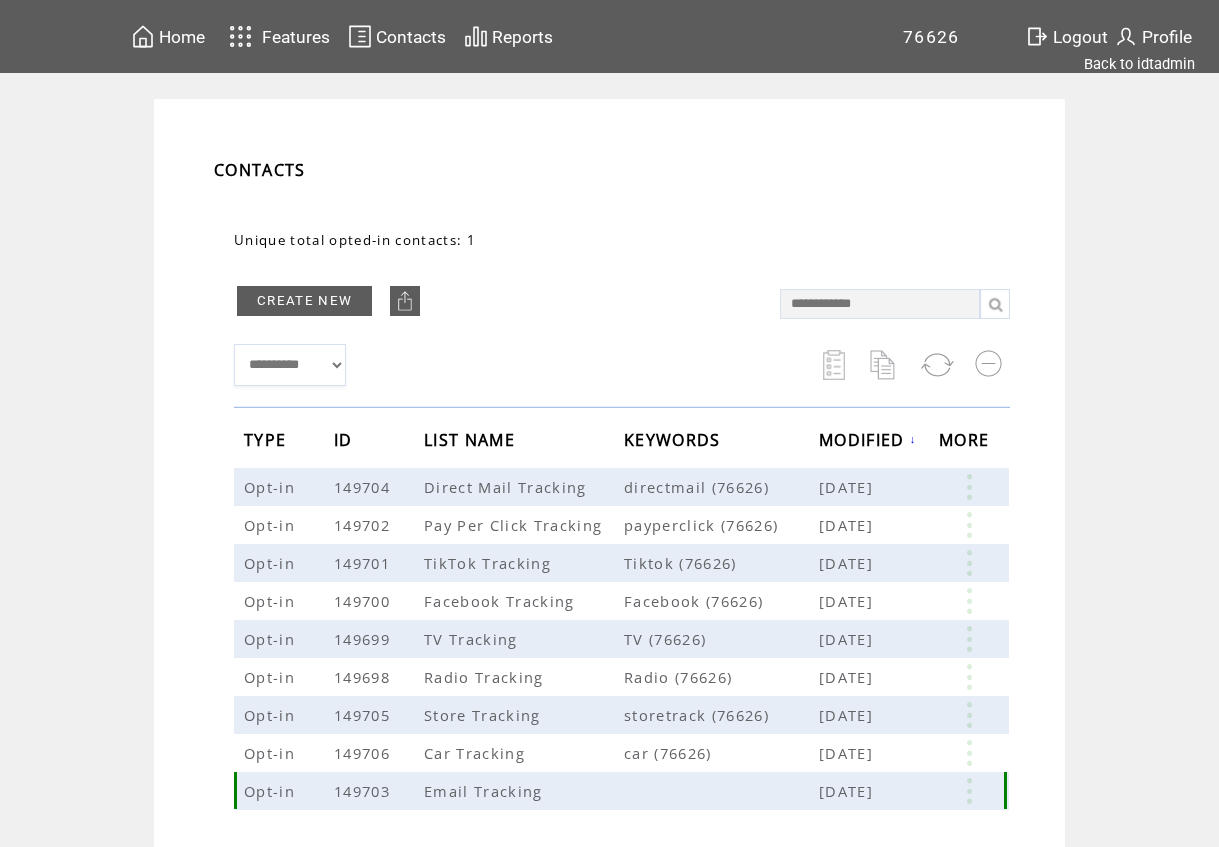 click at bounding box center [969, 791] 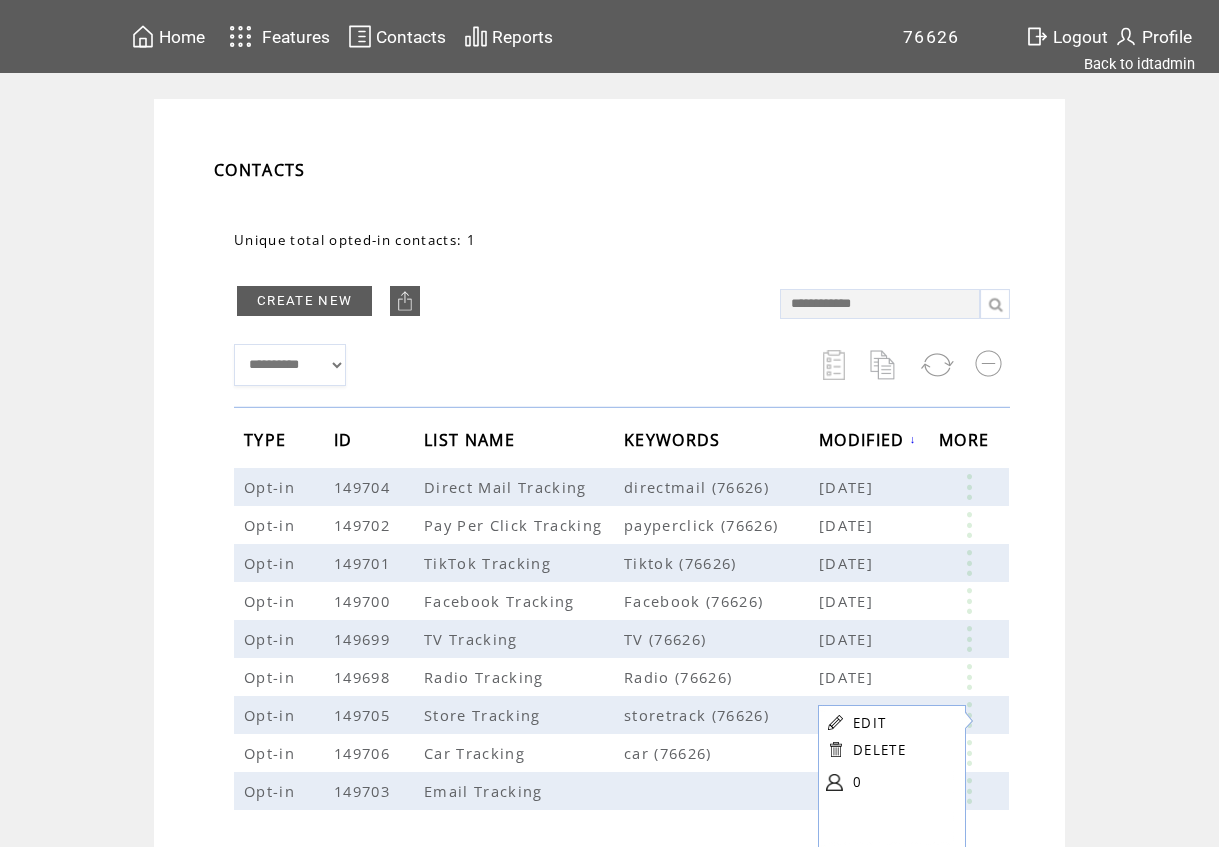 click on "EDIT" at bounding box center (869, 723) 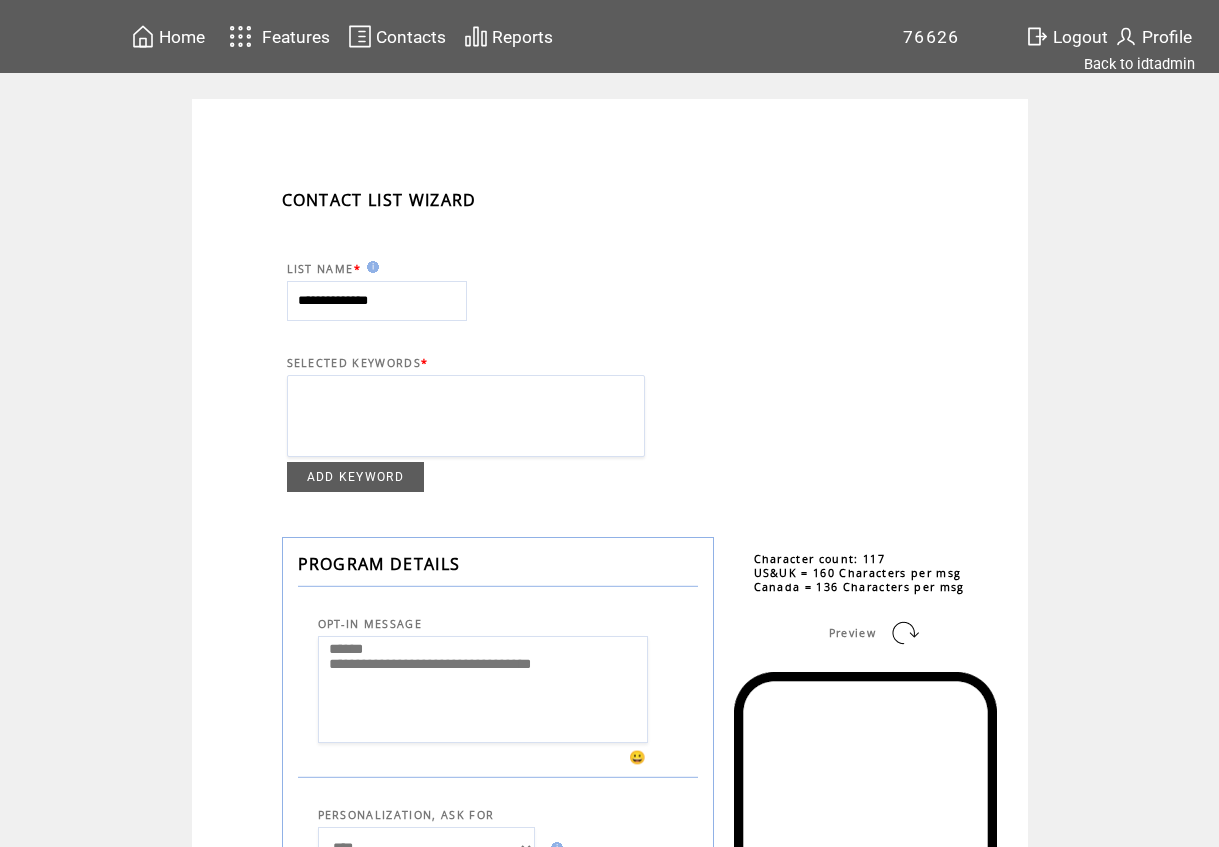 scroll, scrollTop: 0, scrollLeft: 0, axis: both 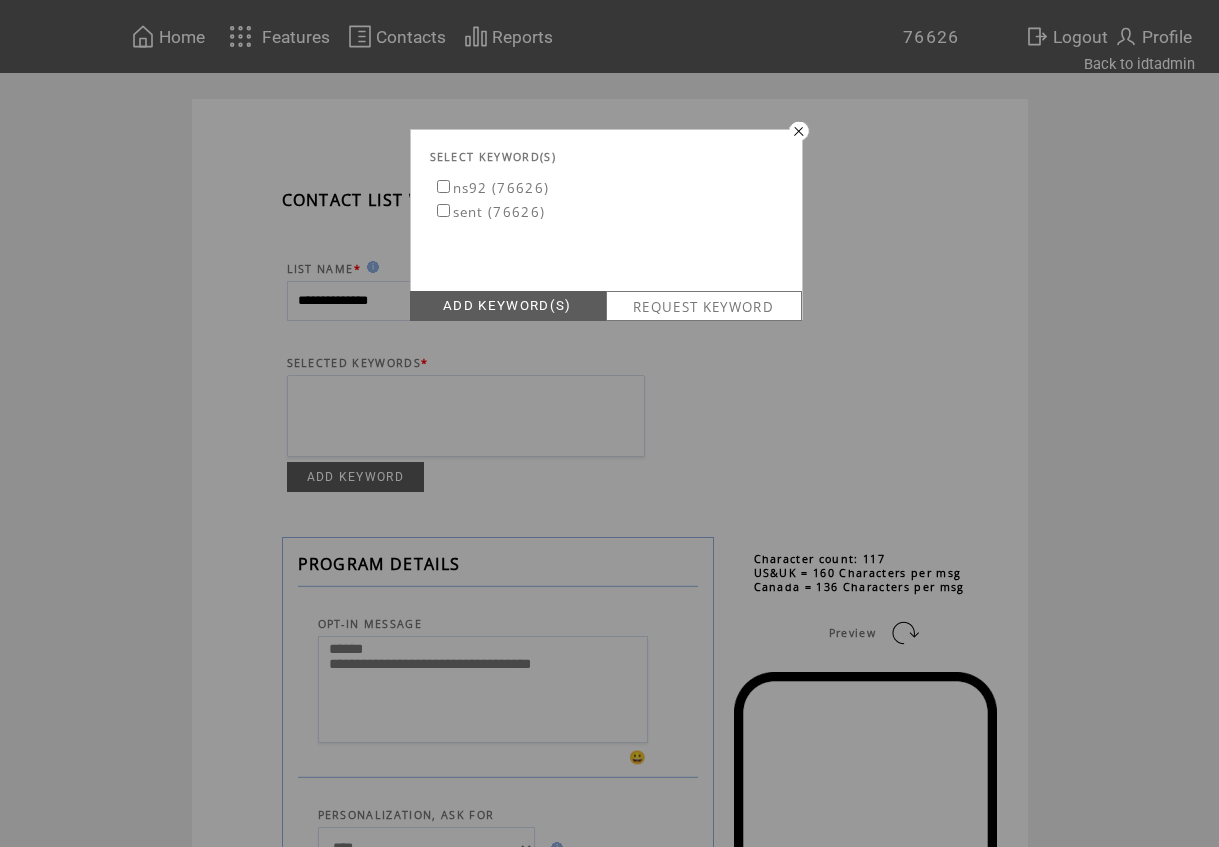 click on "sent (76626)" at bounding box center [489, 212] 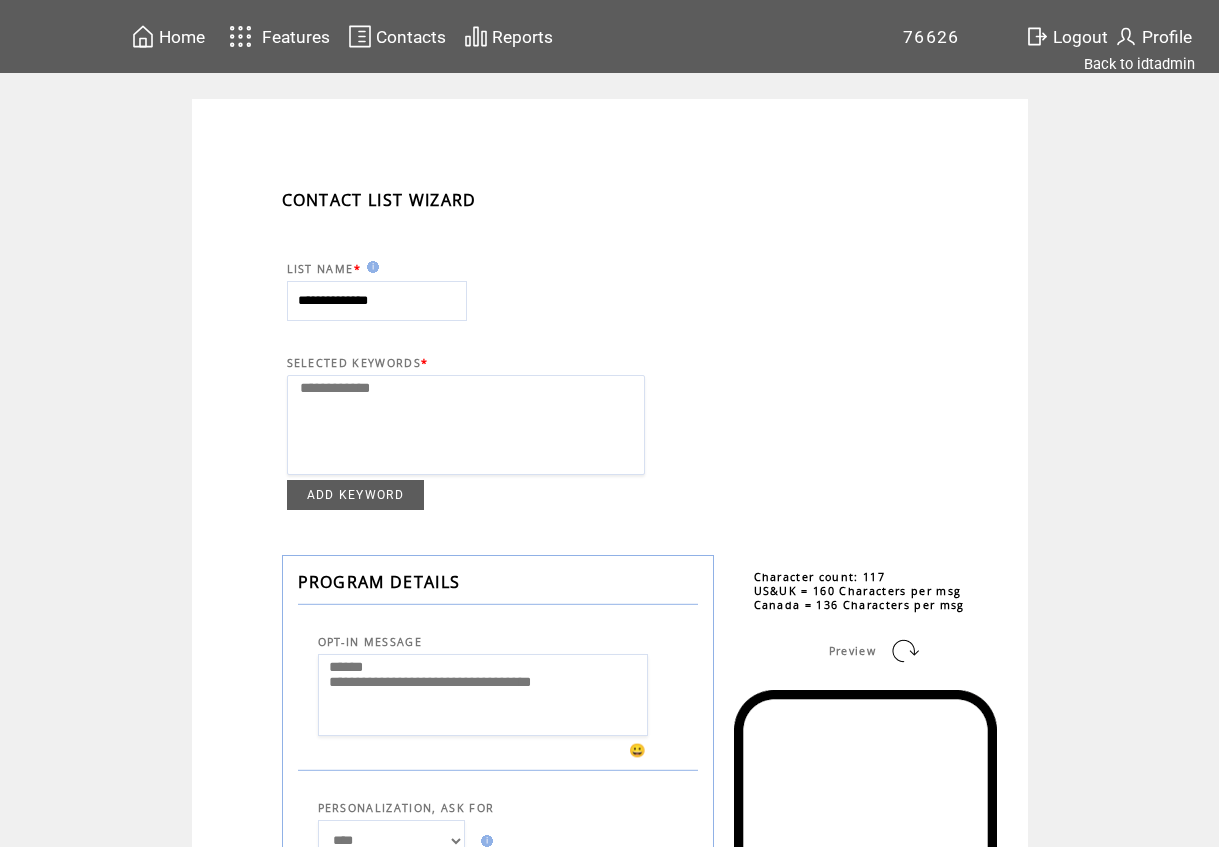 select 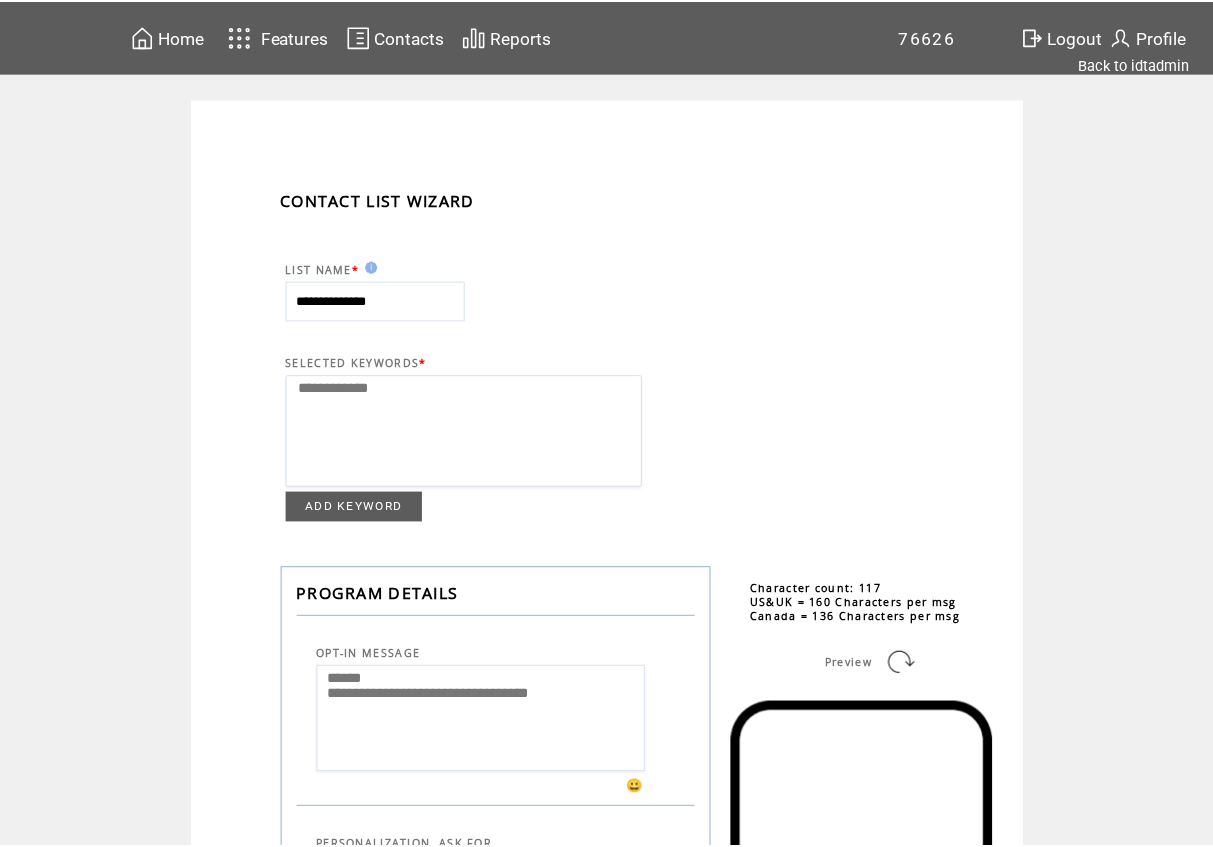 scroll, scrollTop: 0, scrollLeft: 0, axis: both 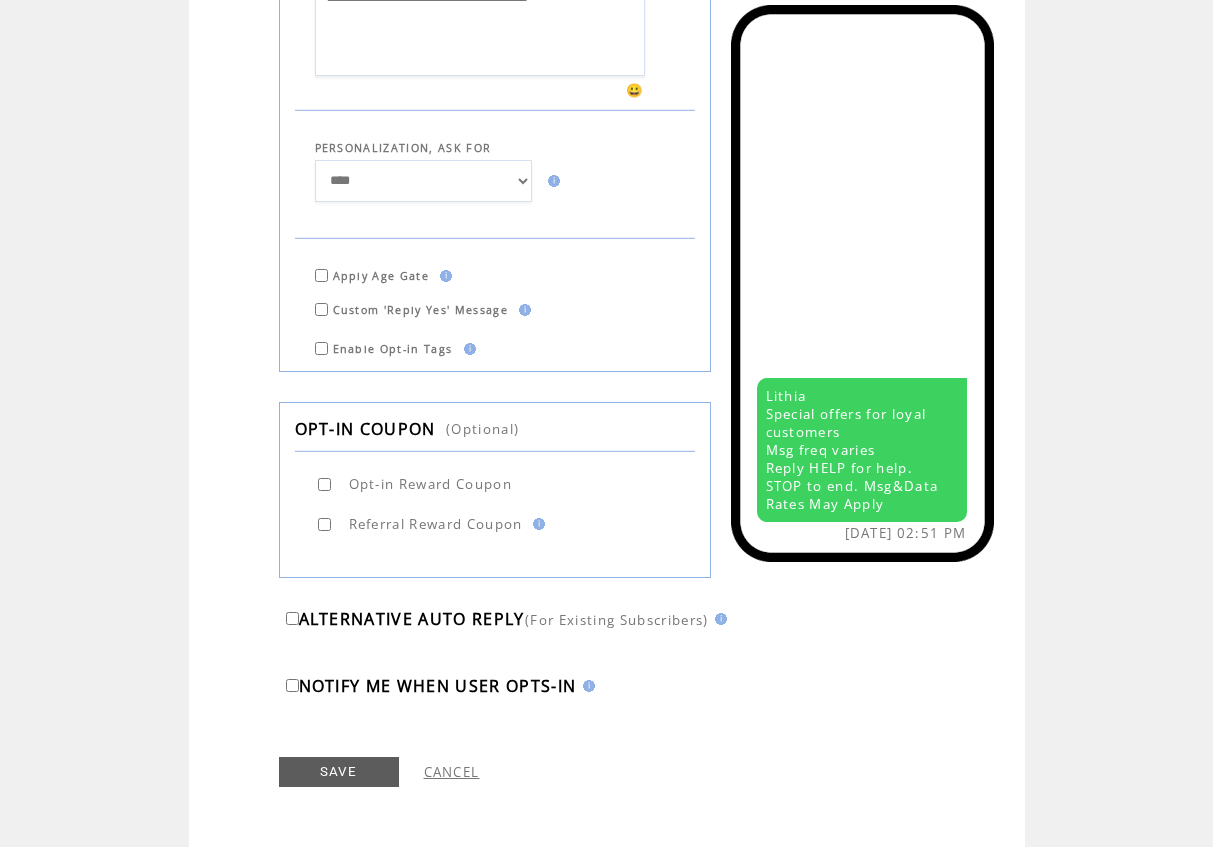click on "SAVE" at bounding box center [339, 772] 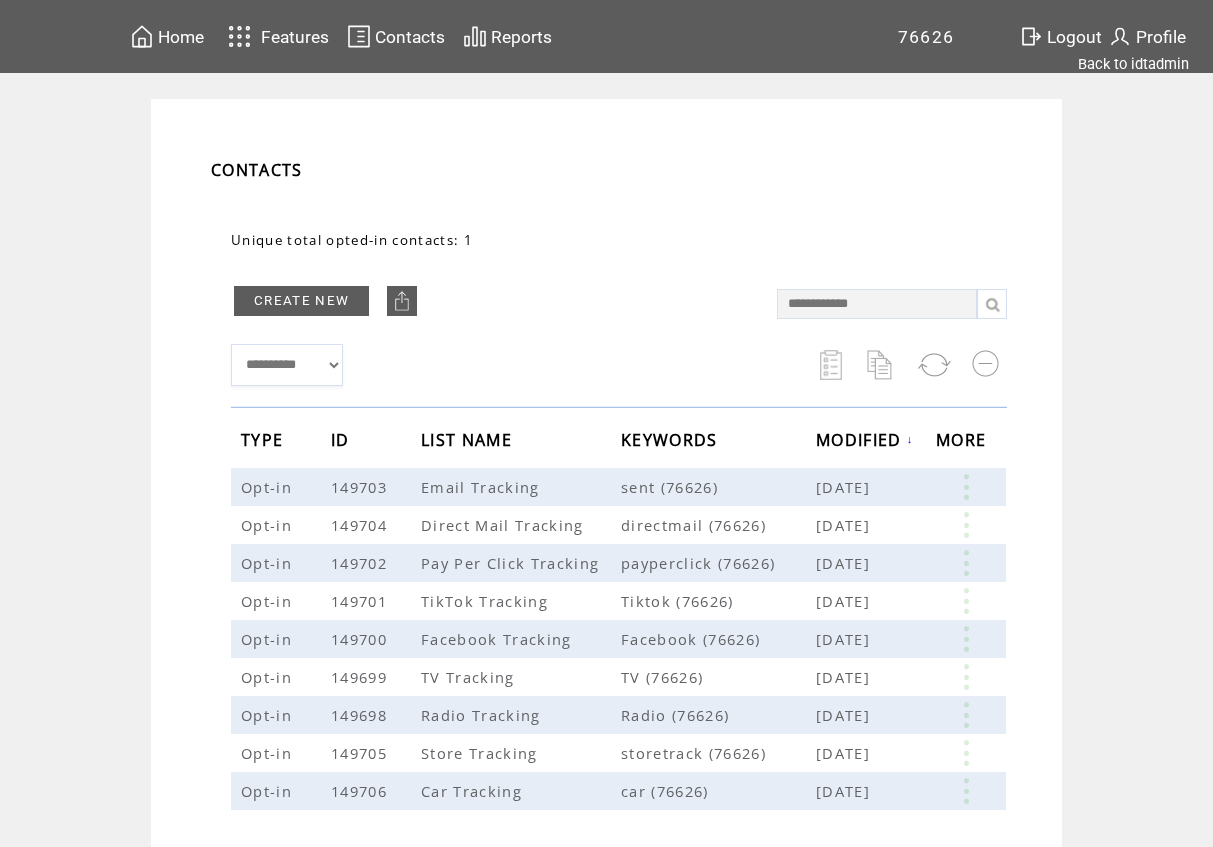 scroll, scrollTop: 0, scrollLeft: 0, axis: both 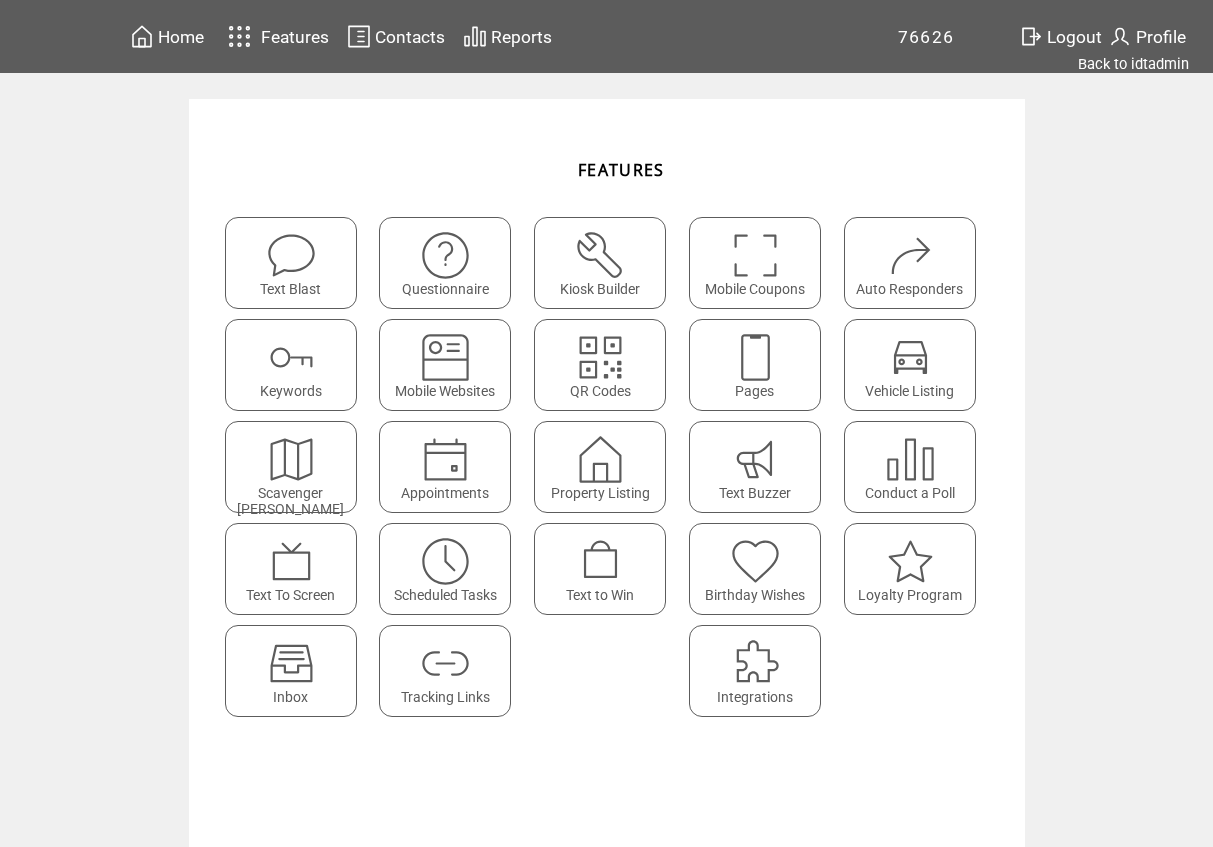 click on "Pages" 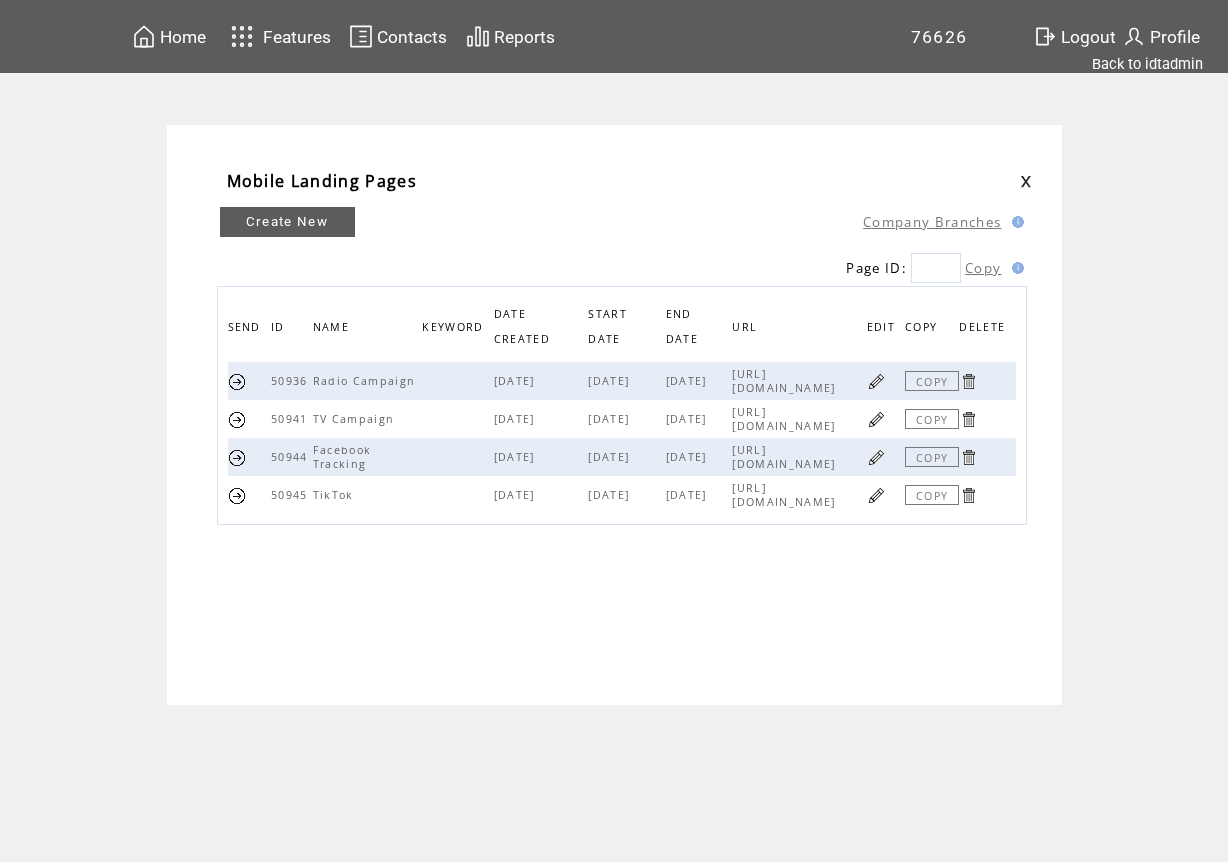 scroll, scrollTop: 0, scrollLeft: 0, axis: both 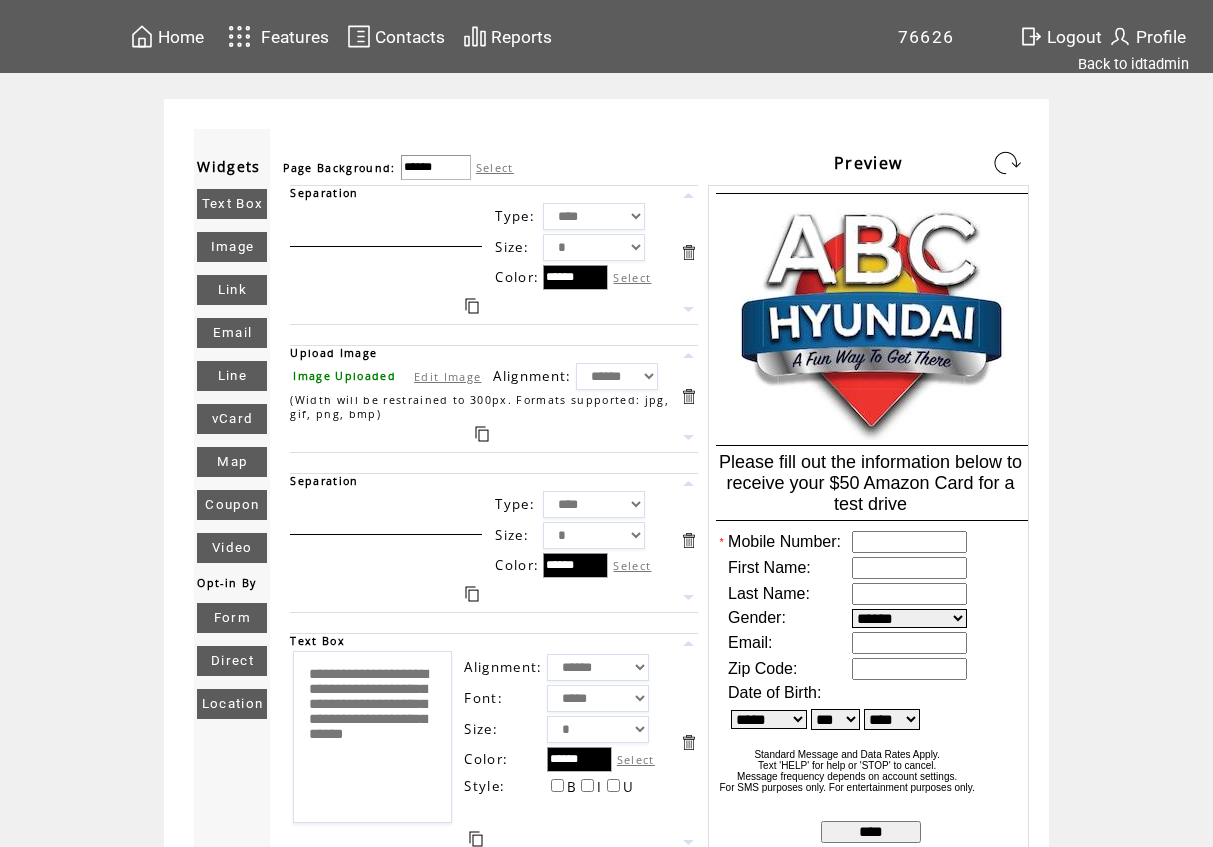 drag, startPoint x: 1212, startPoint y: 204, endPoint x: 1219, endPoint y: 248, distance: 44.553337 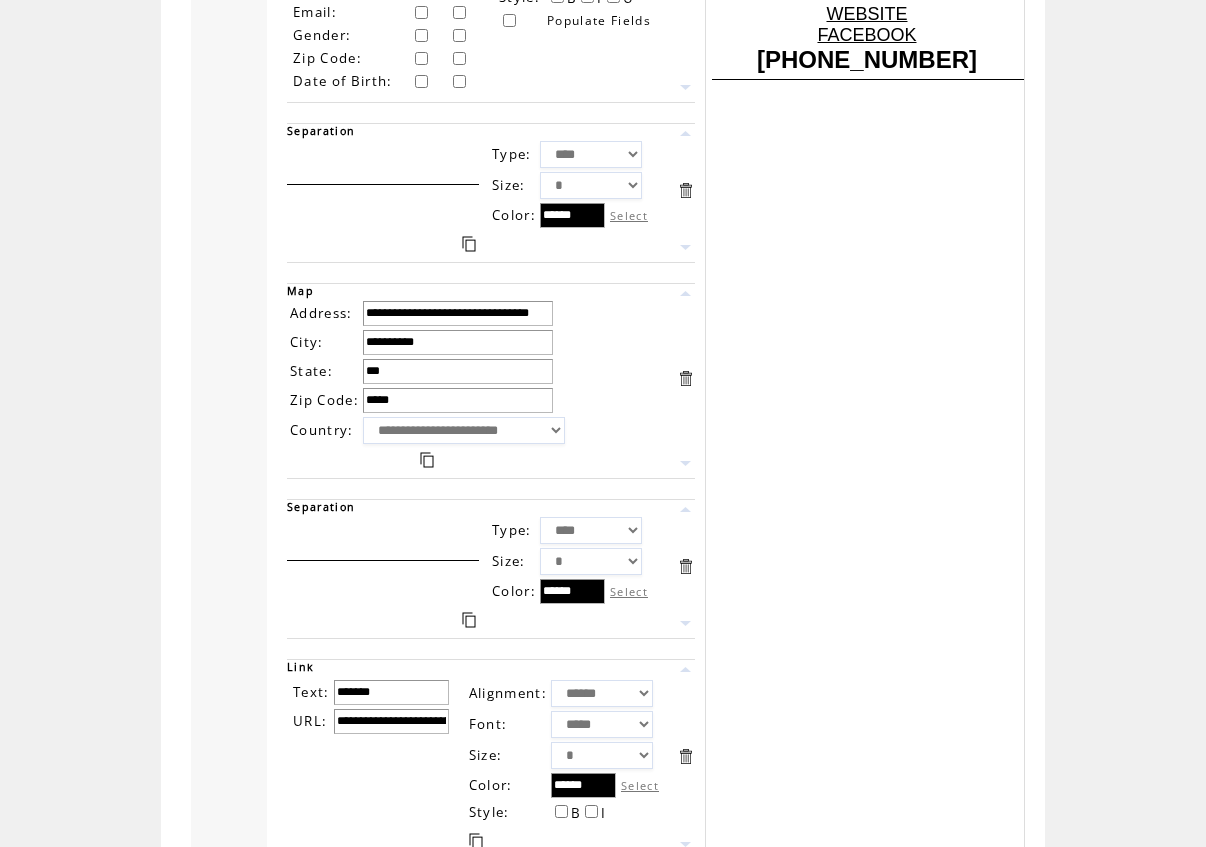 scroll, scrollTop: 1160, scrollLeft: 0, axis: vertical 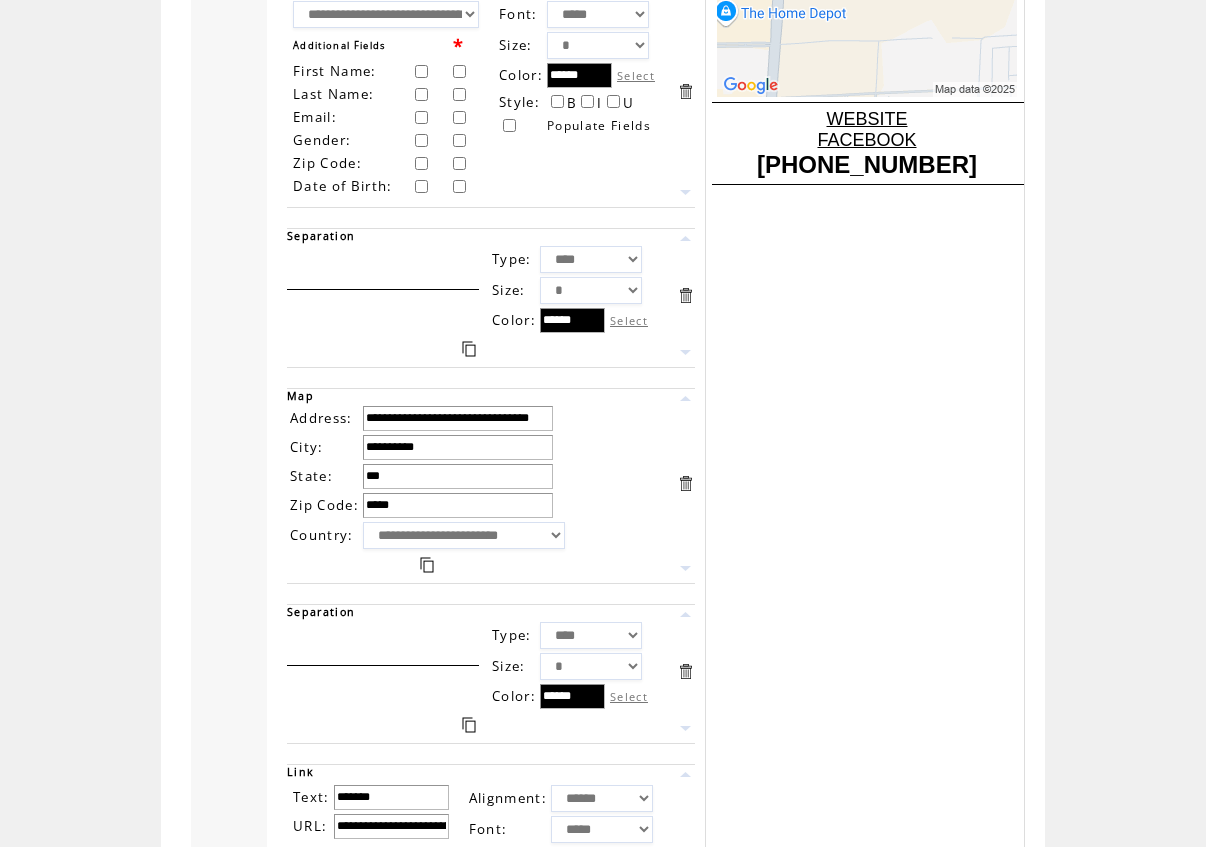 click on "**********" at bounding box center [386, 14] 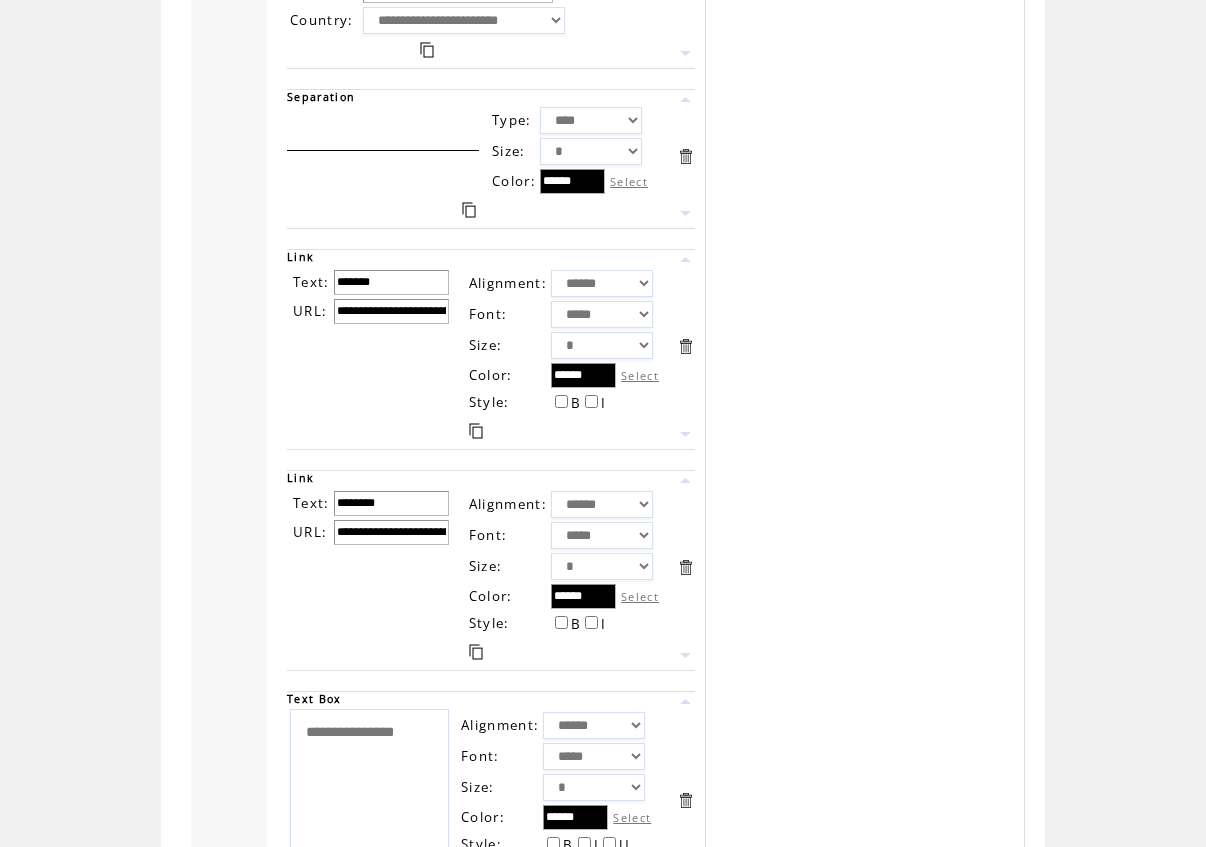 scroll, scrollTop: 1902, scrollLeft: 0, axis: vertical 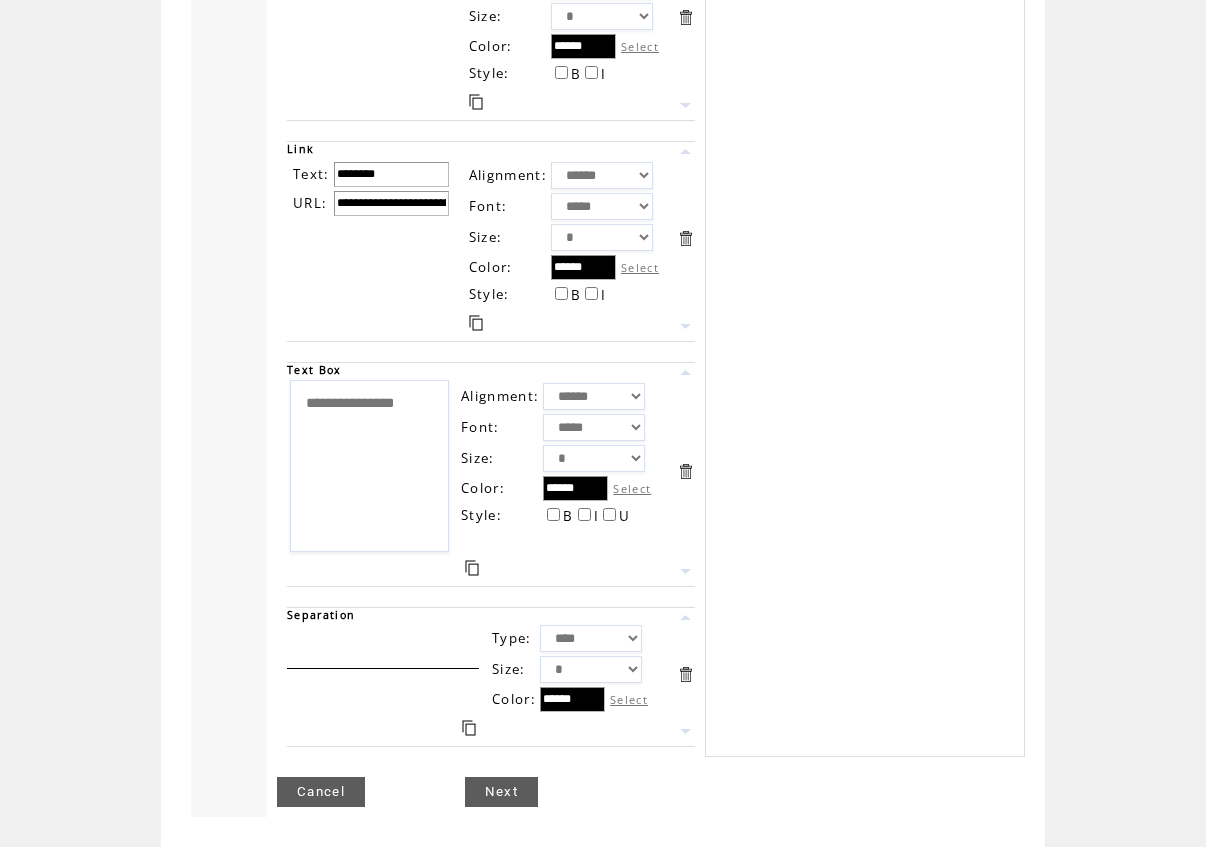 click on "Next" at bounding box center [501, 792] 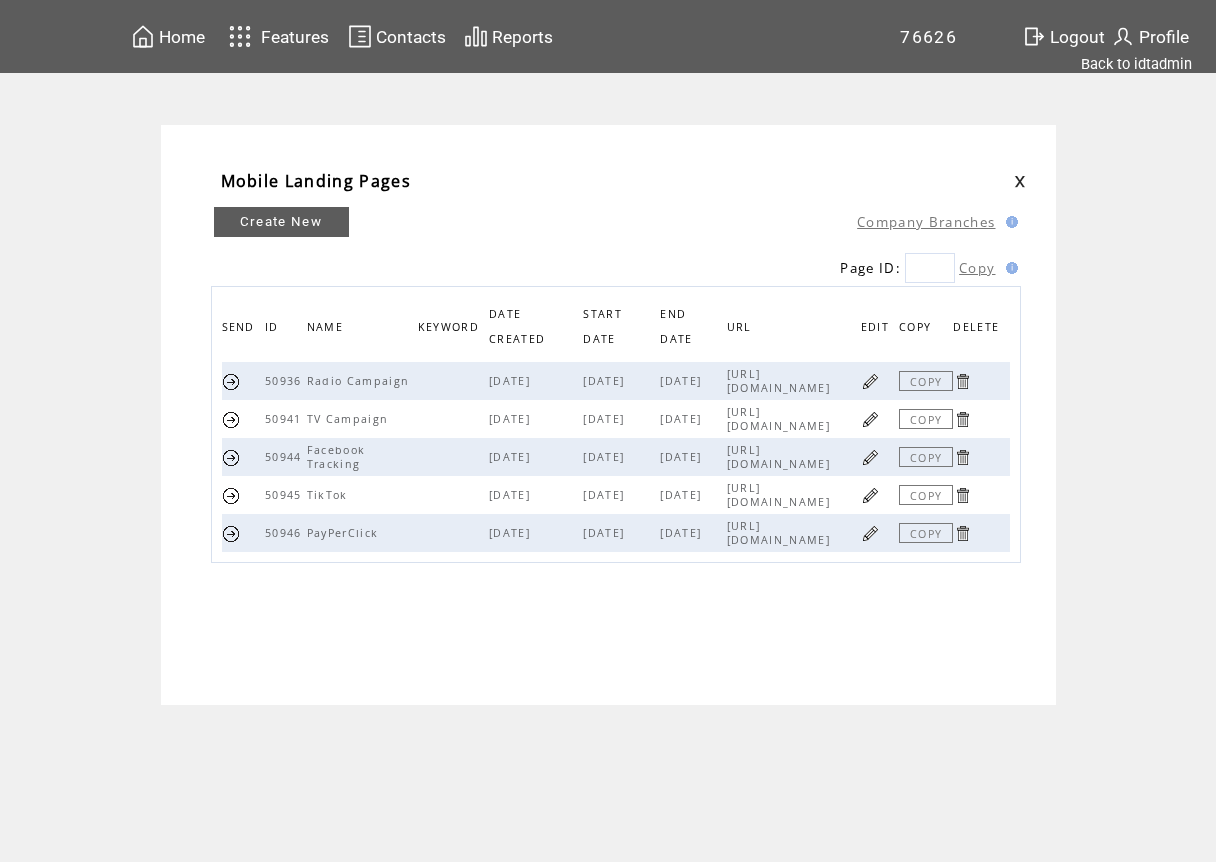 scroll, scrollTop: 0, scrollLeft: 0, axis: both 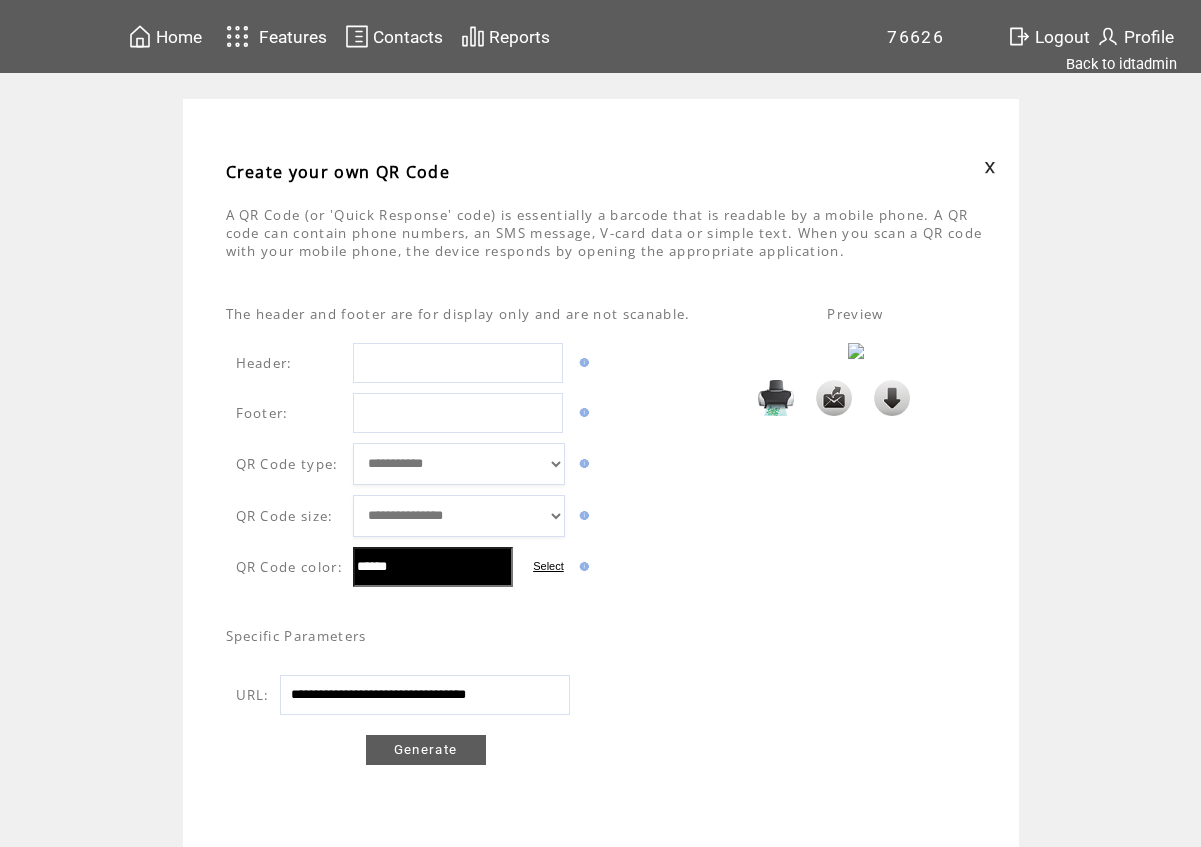 click at bounding box center [892, 398] 